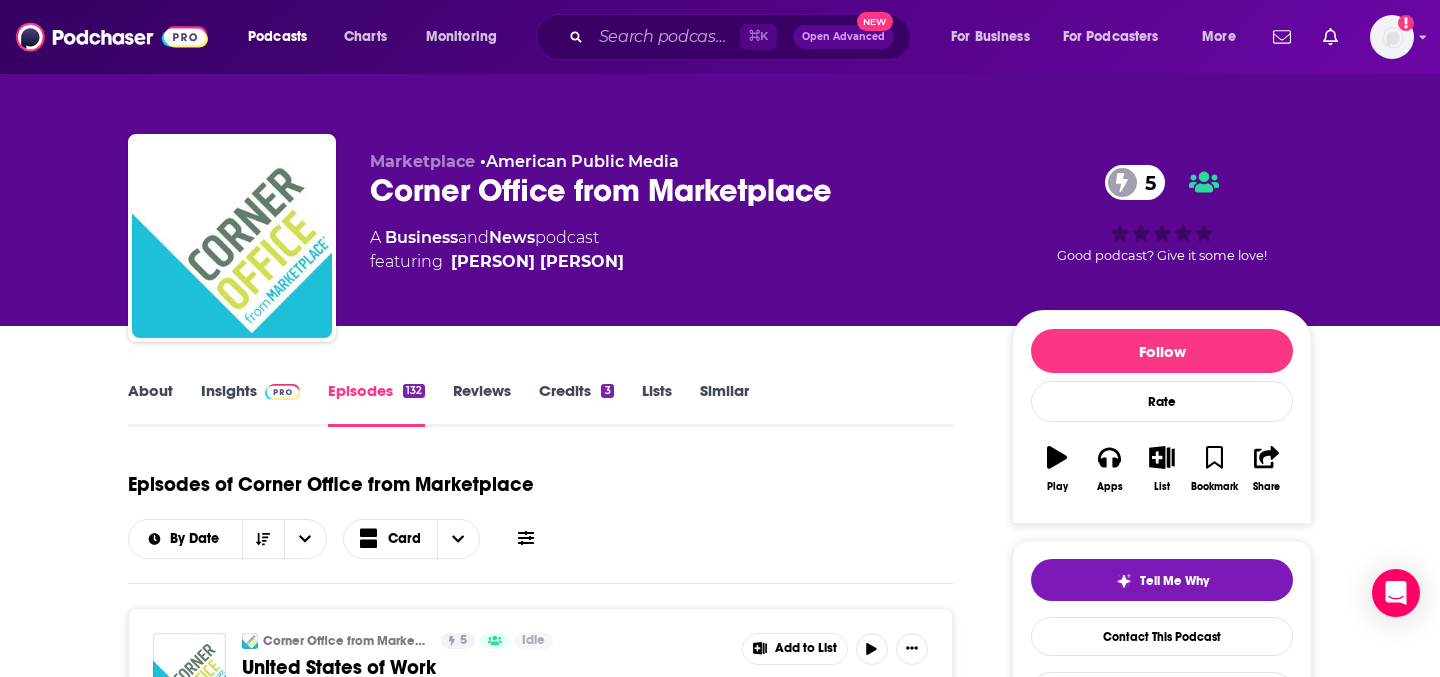 scroll, scrollTop: 115, scrollLeft: 0, axis: vertical 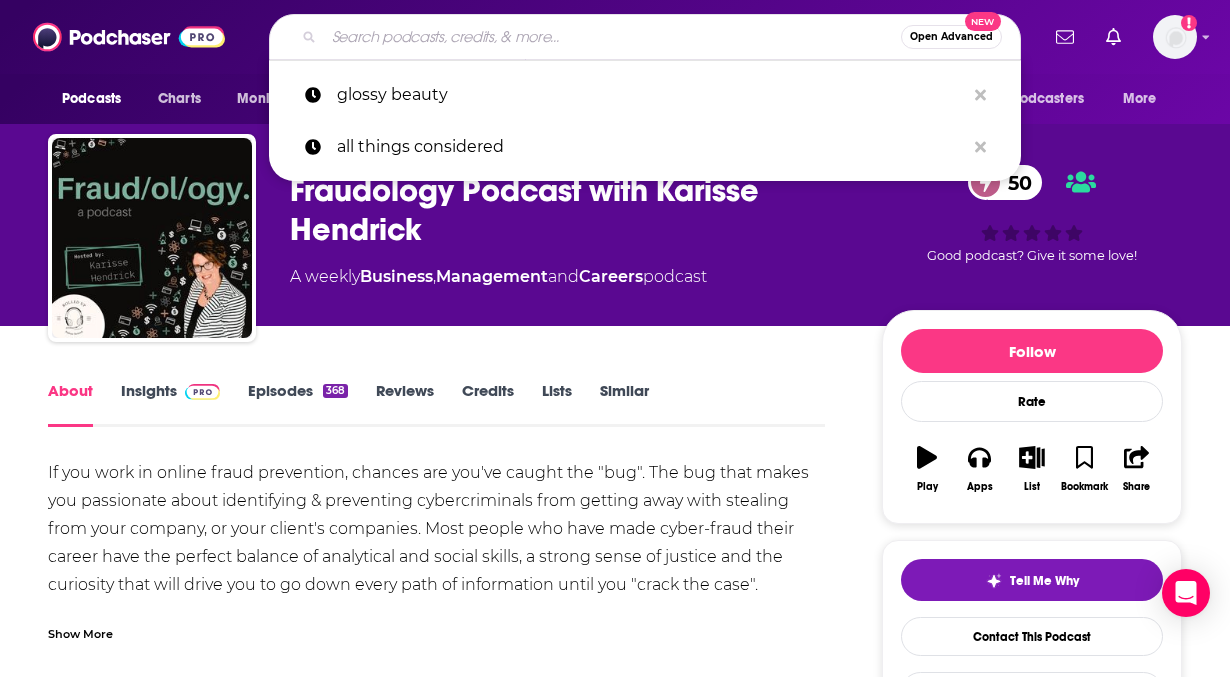 click at bounding box center (612, 37) 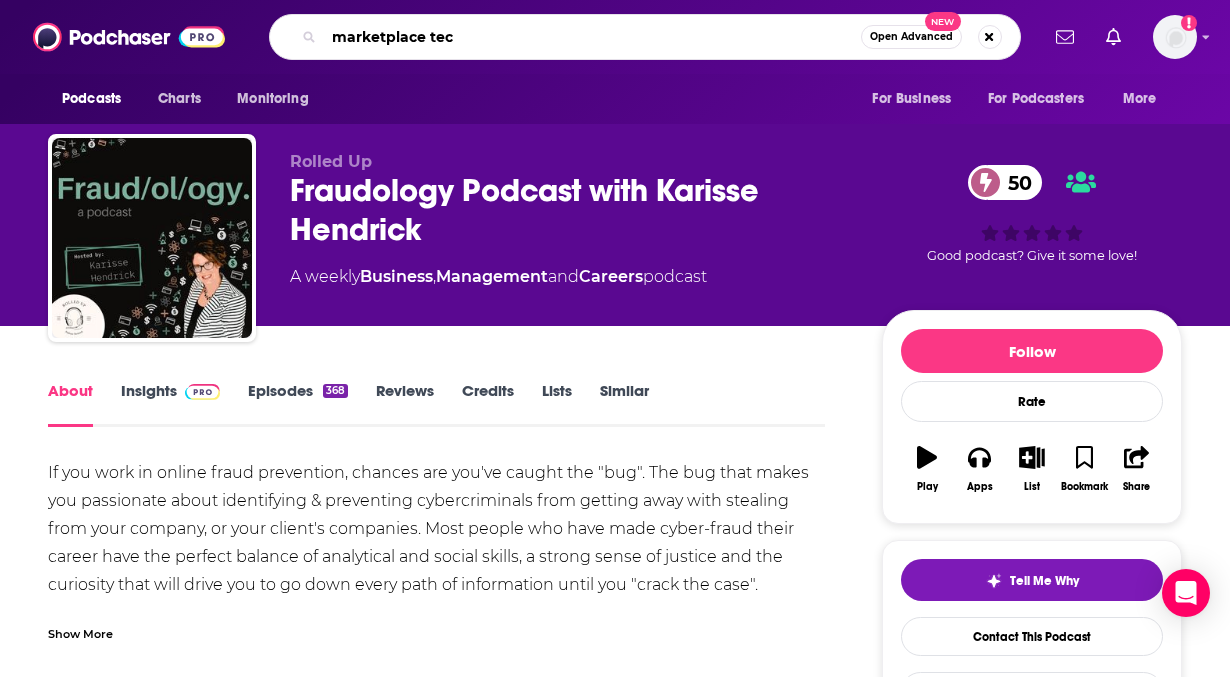 type on "marketplace tech" 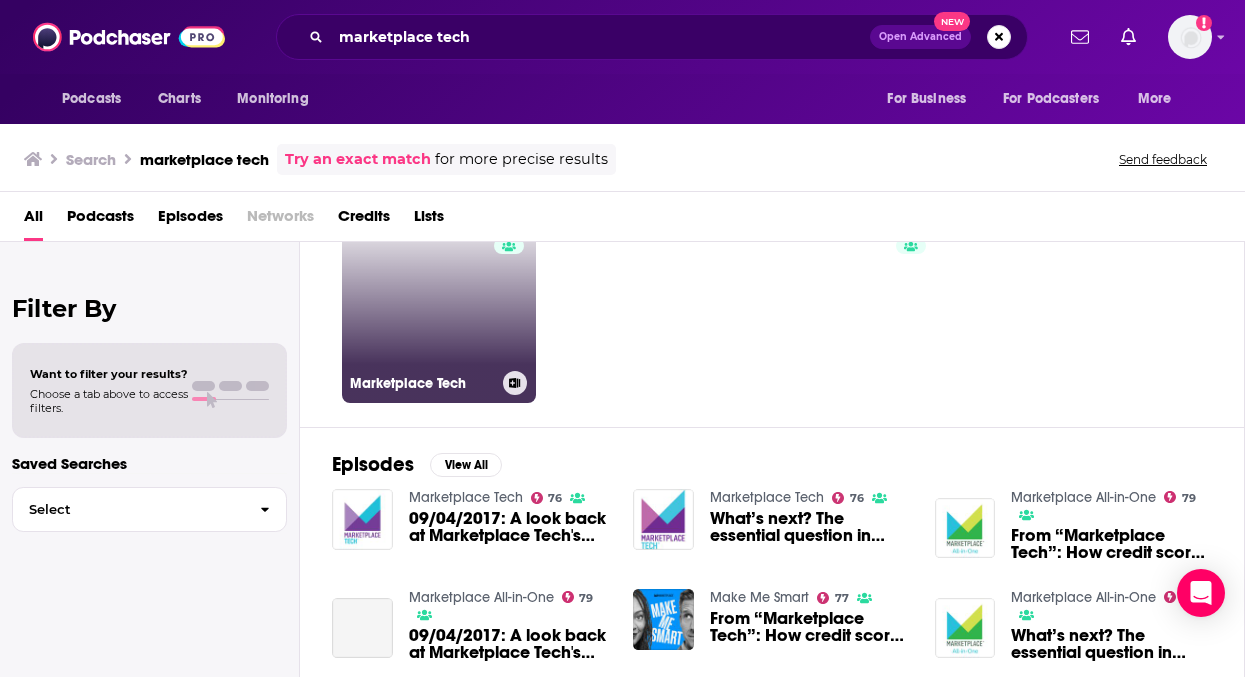 scroll, scrollTop: 102, scrollLeft: 0, axis: vertical 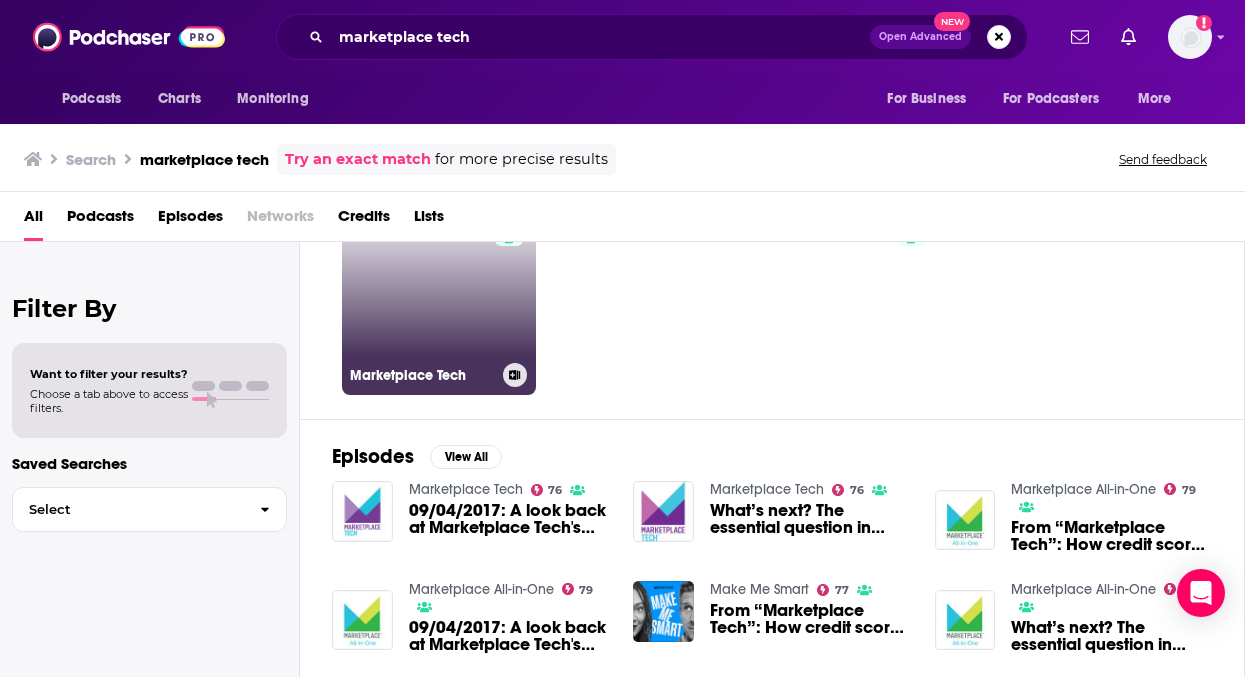click on "76 Marketplace Tech" at bounding box center (439, 298) 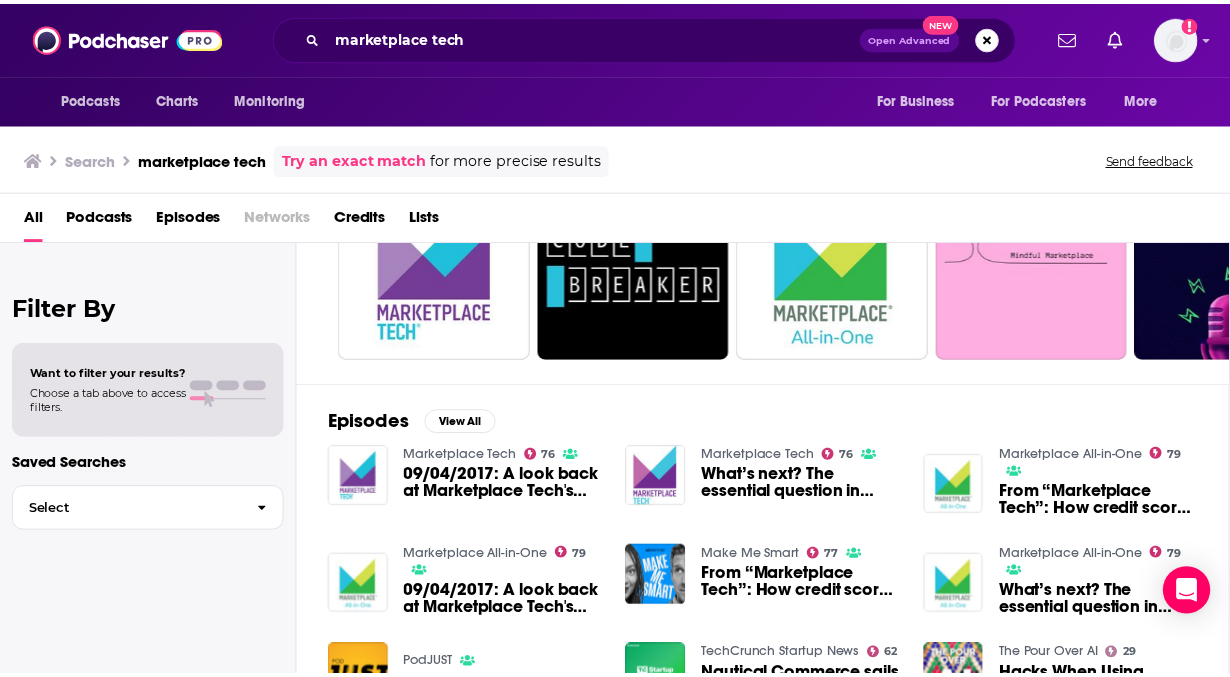 scroll, scrollTop: 138, scrollLeft: 0, axis: vertical 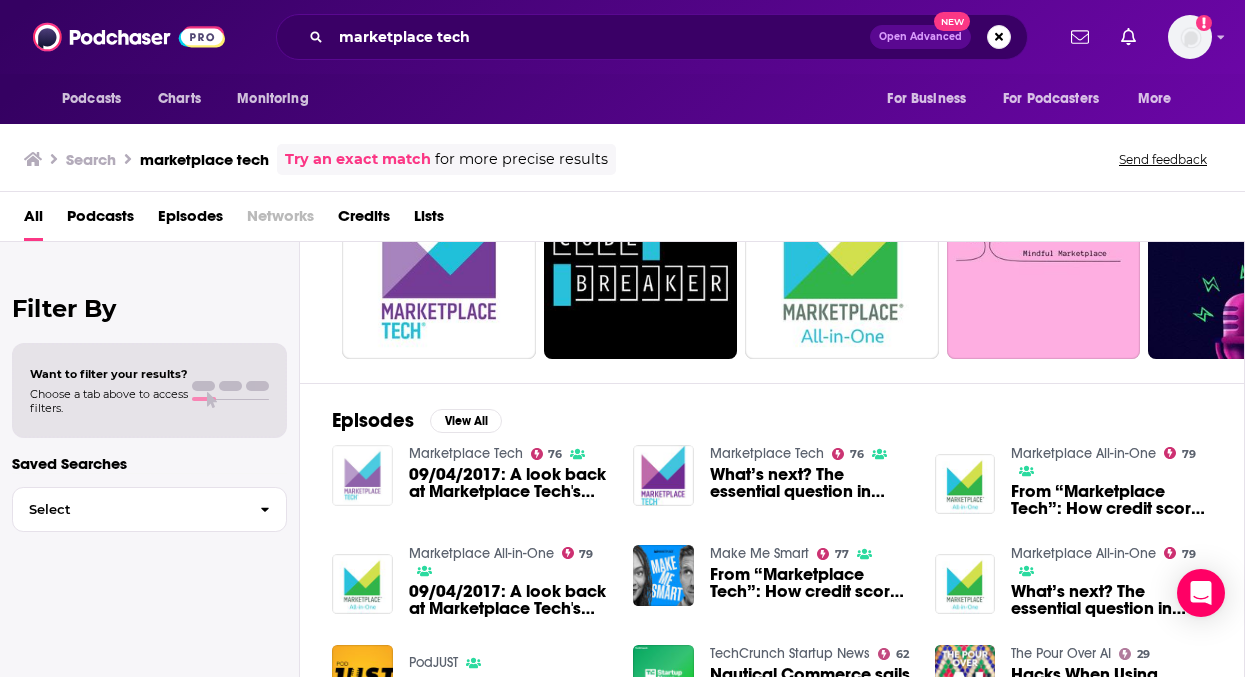 click at bounding box center (362, 475) 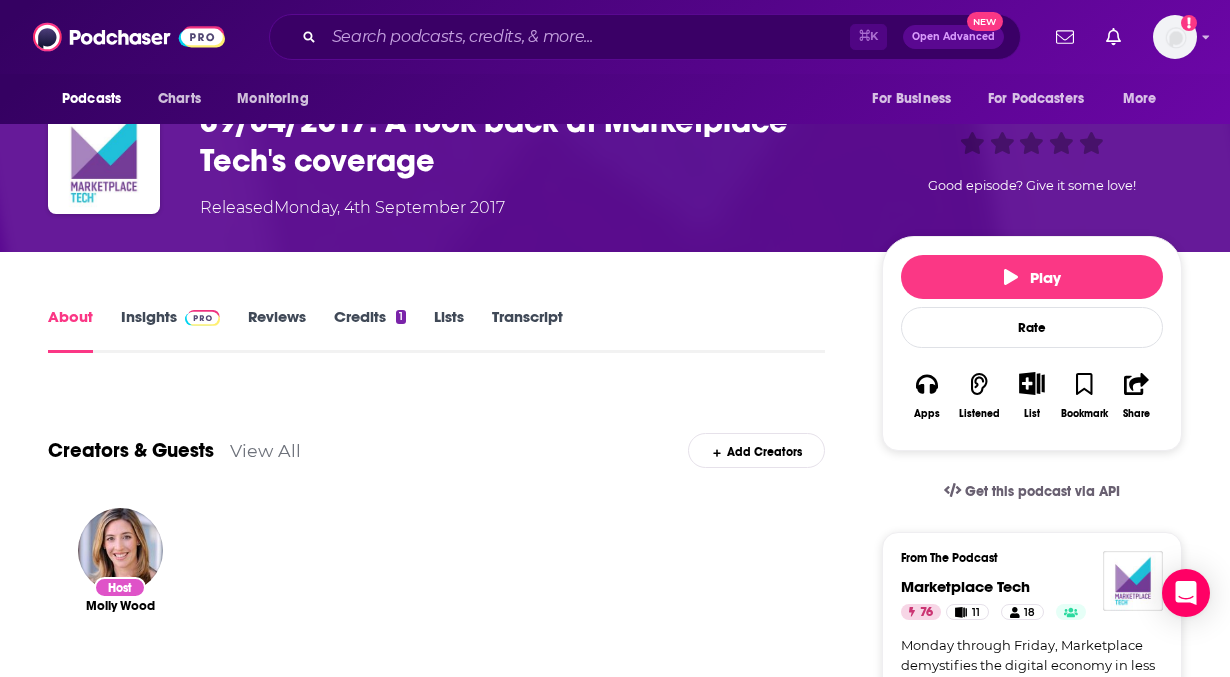 scroll, scrollTop: 139, scrollLeft: 0, axis: vertical 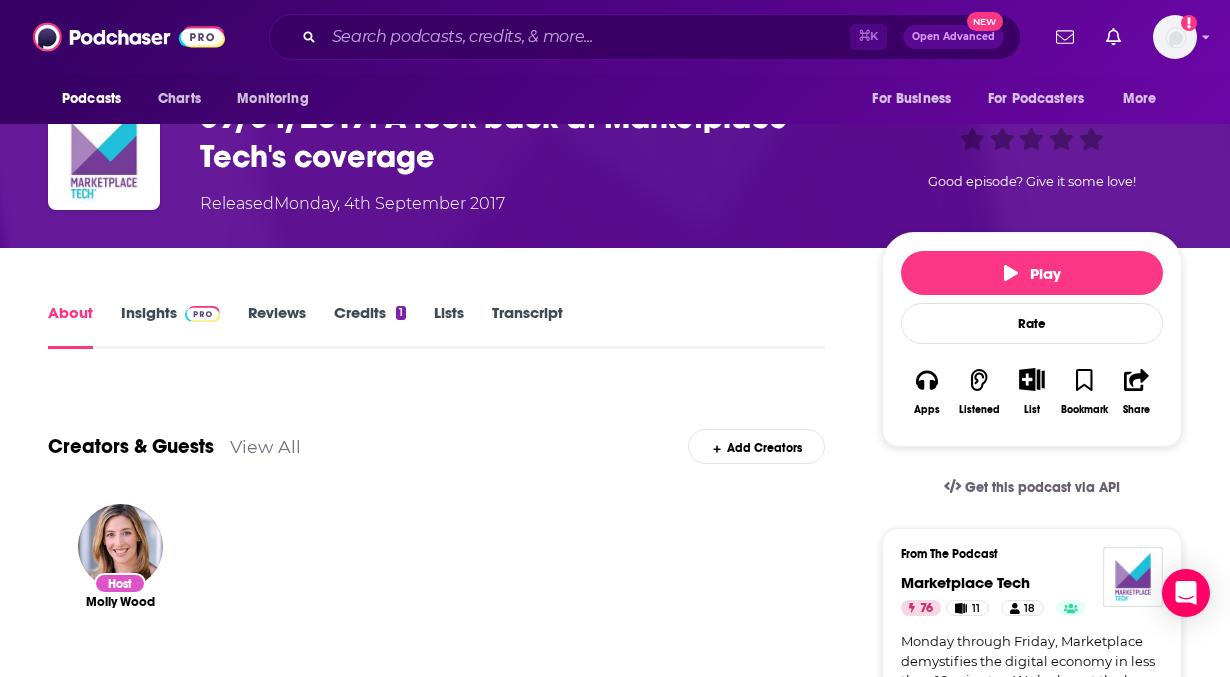 click on "Insights" at bounding box center (170, 326) 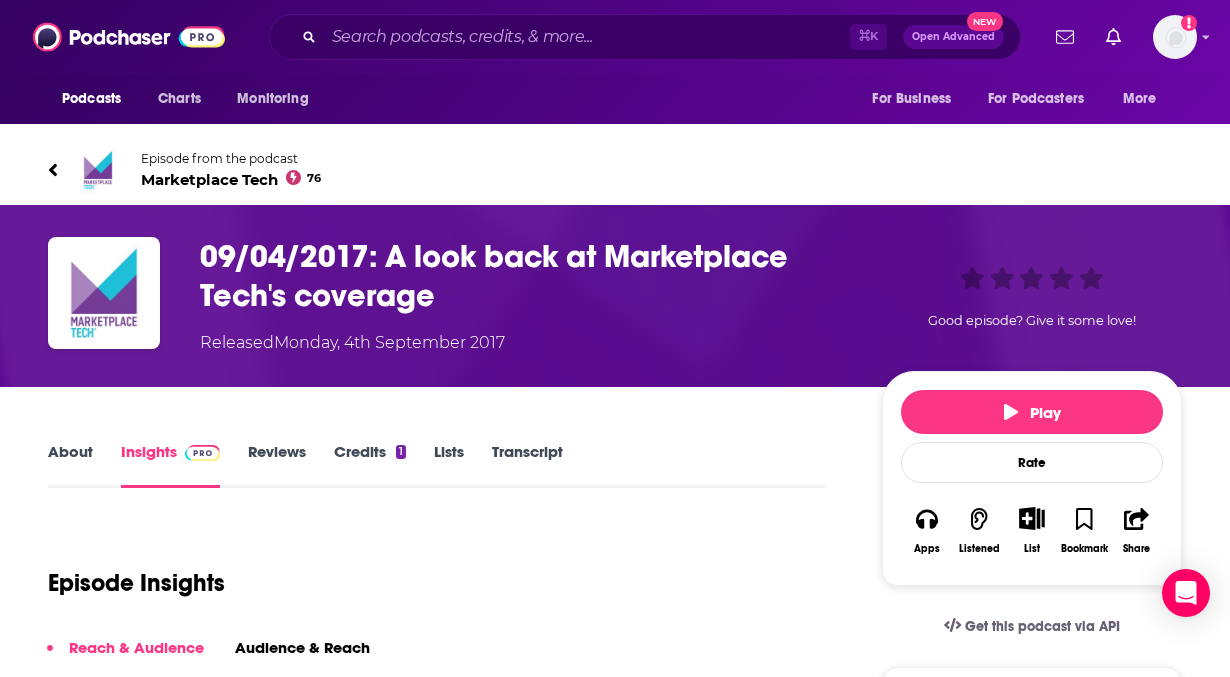 scroll, scrollTop: 355, scrollLeft: 0, axis: vertical 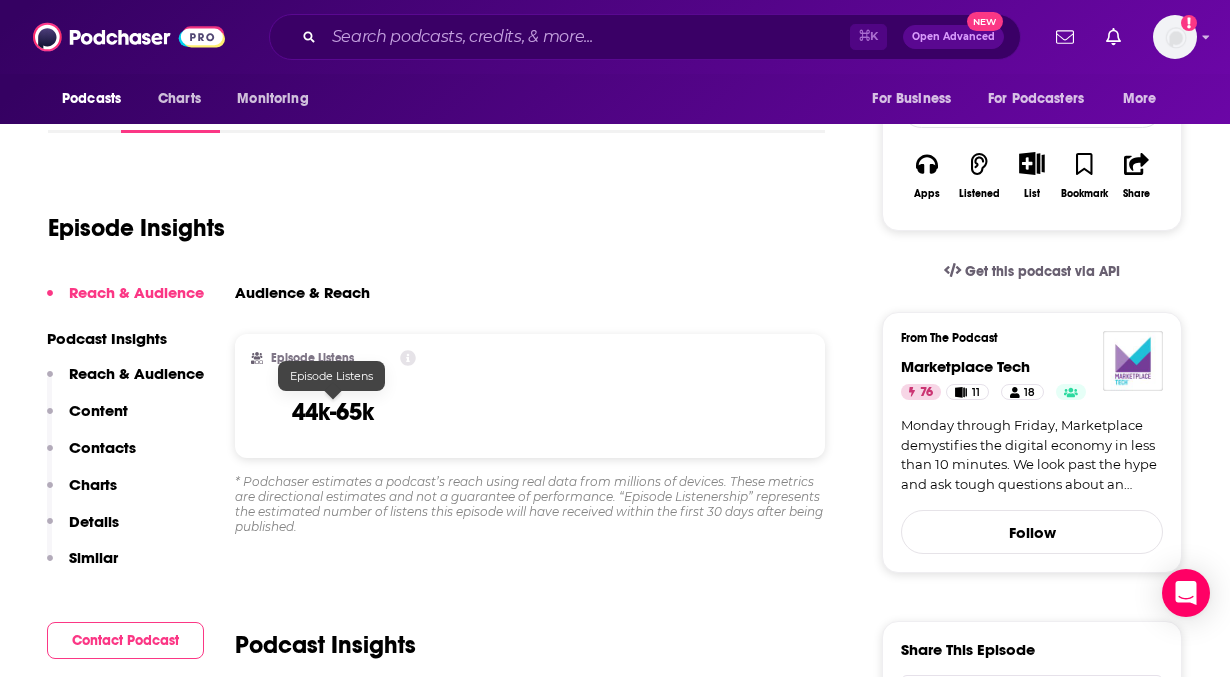 click on "44k-65k" at bounding box center (333, 412) 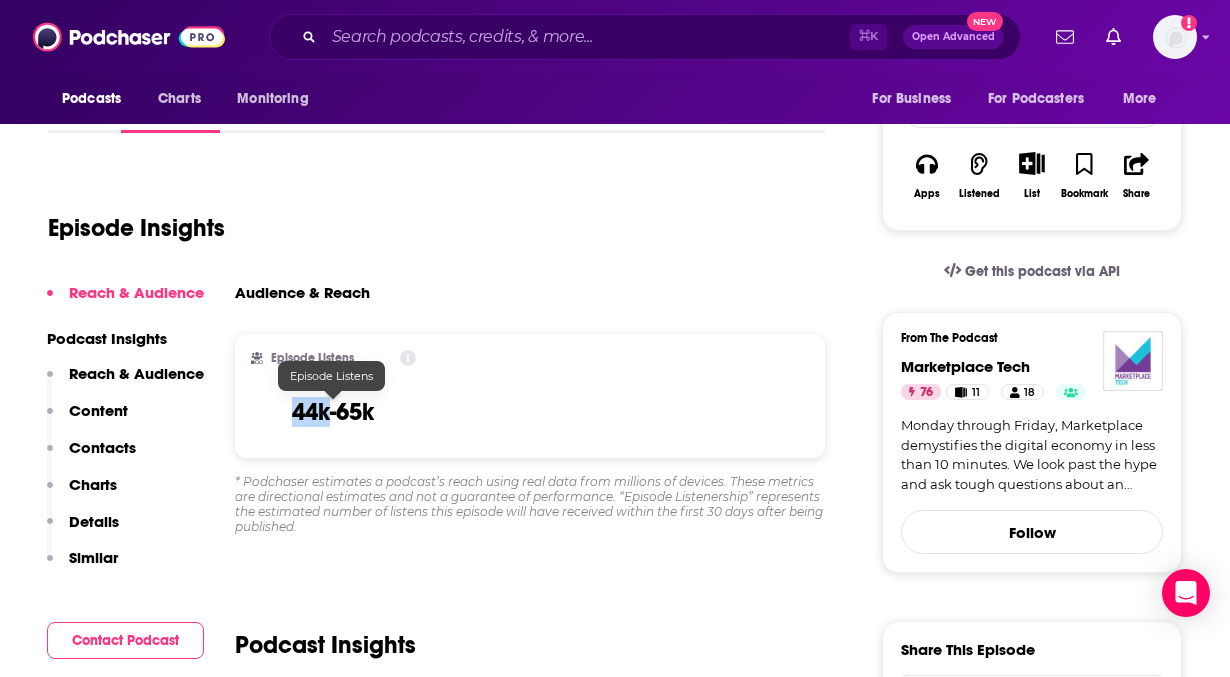 click on "44k-65k" at bounding box center (333, 412) 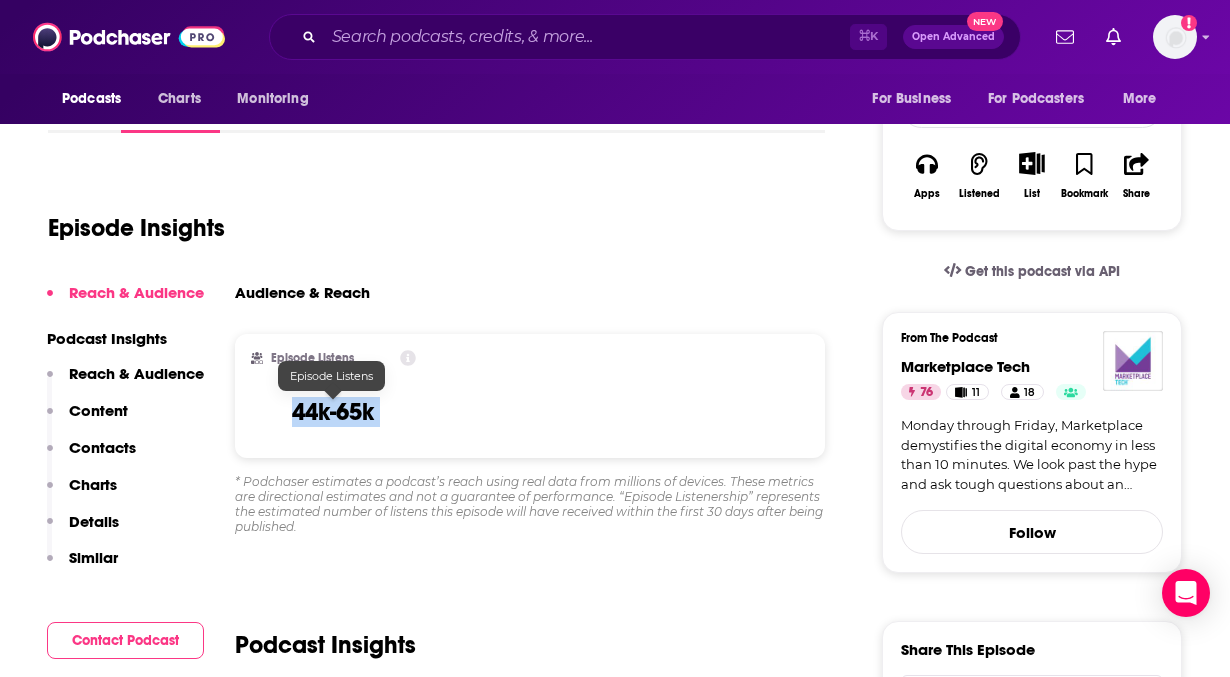 click on "44k-65k" at bounding box center [333, 412] 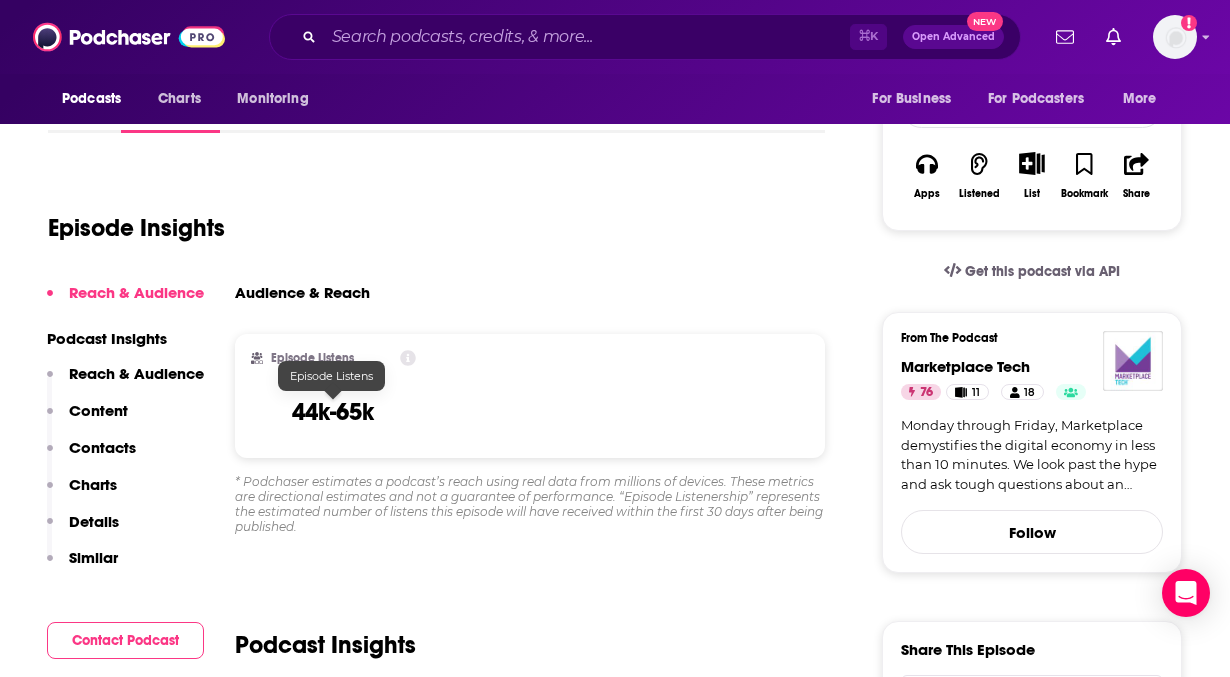 click on "* Podchaser estimates a podcast’s reach using real data from millions of devices. These metrics are directional estimates and not a guarantee of performance. “Episode Listenership” represents the estimated number of listens this episode will have received within the first 30 days after being published." at bounding box center (530, 504) 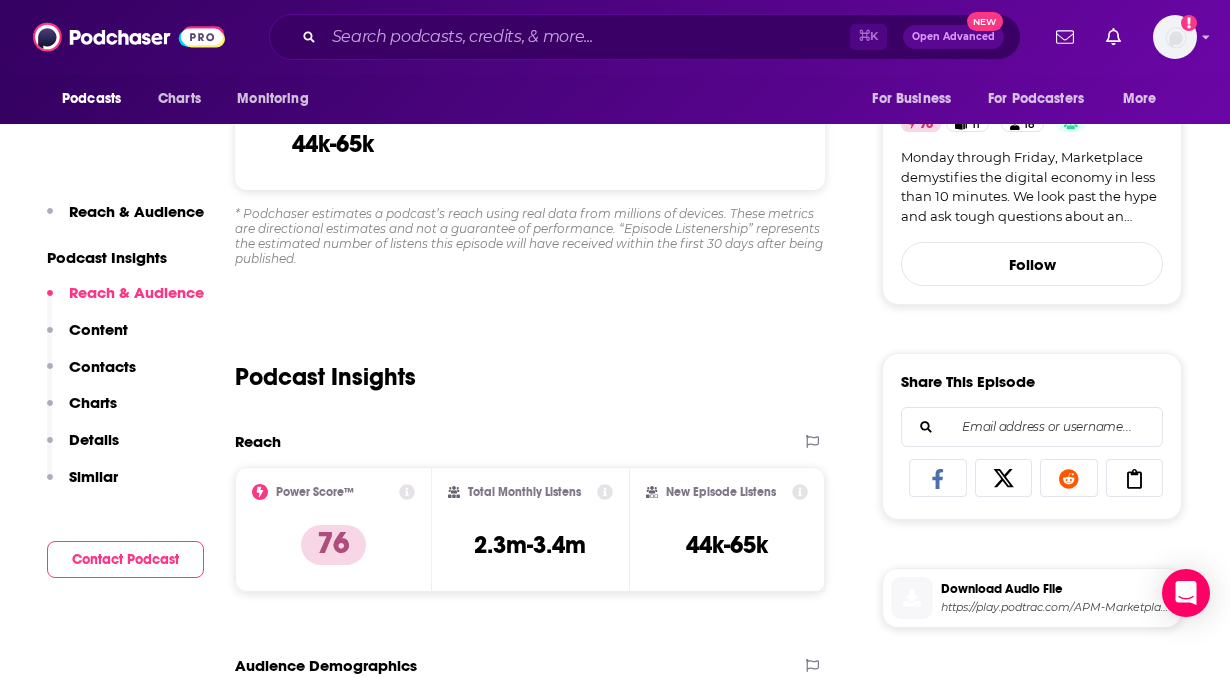 scroll, scrollTop: 626, scrollLeft: 0, axis: vertical 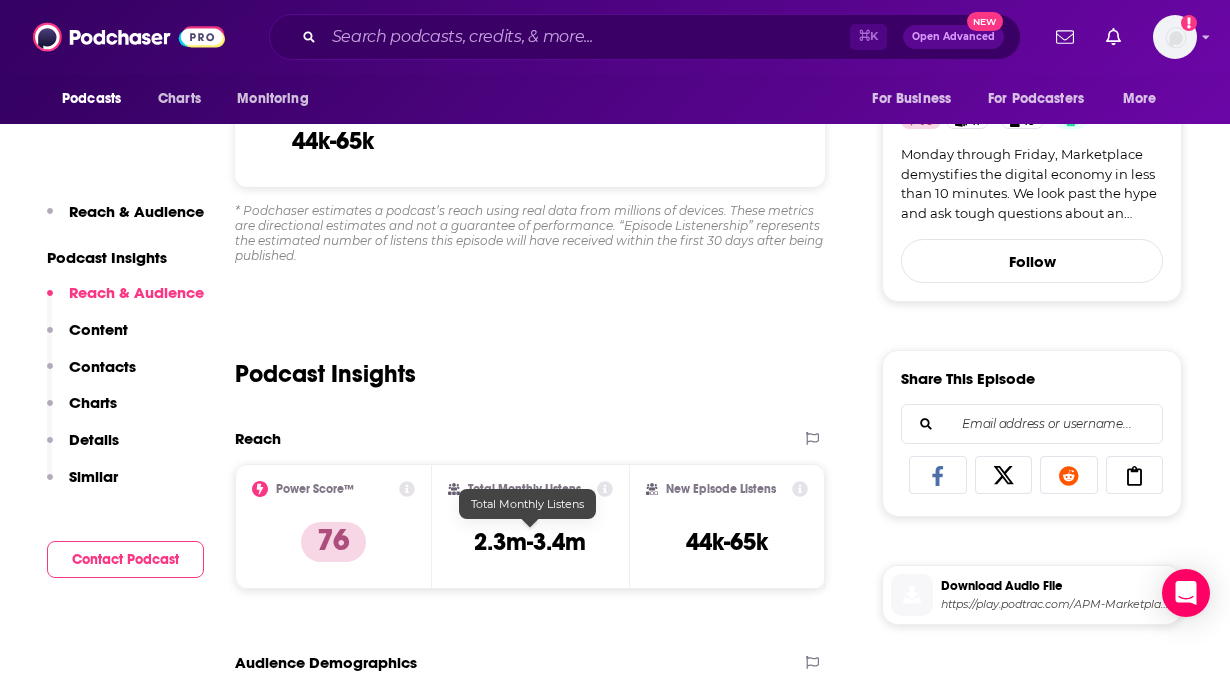 click on "2.3m-3.4m" at bounding box center [530, 542] 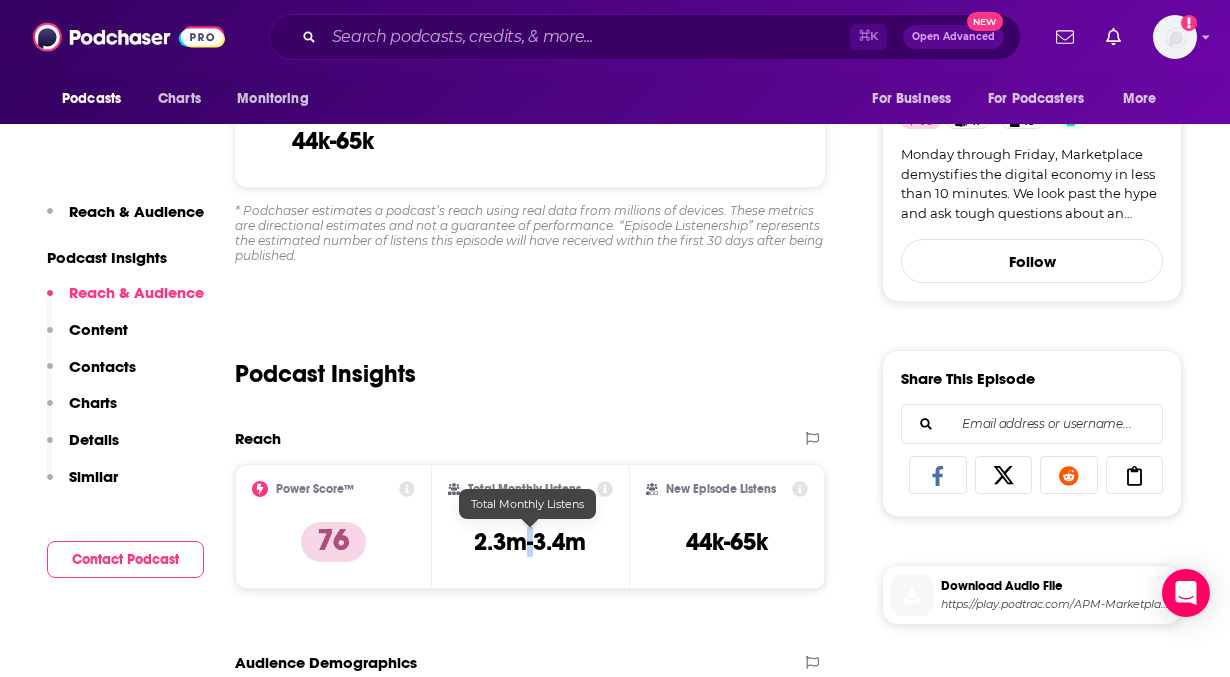 click on "2.3m-3.4m" at bounding box center [530, 542] 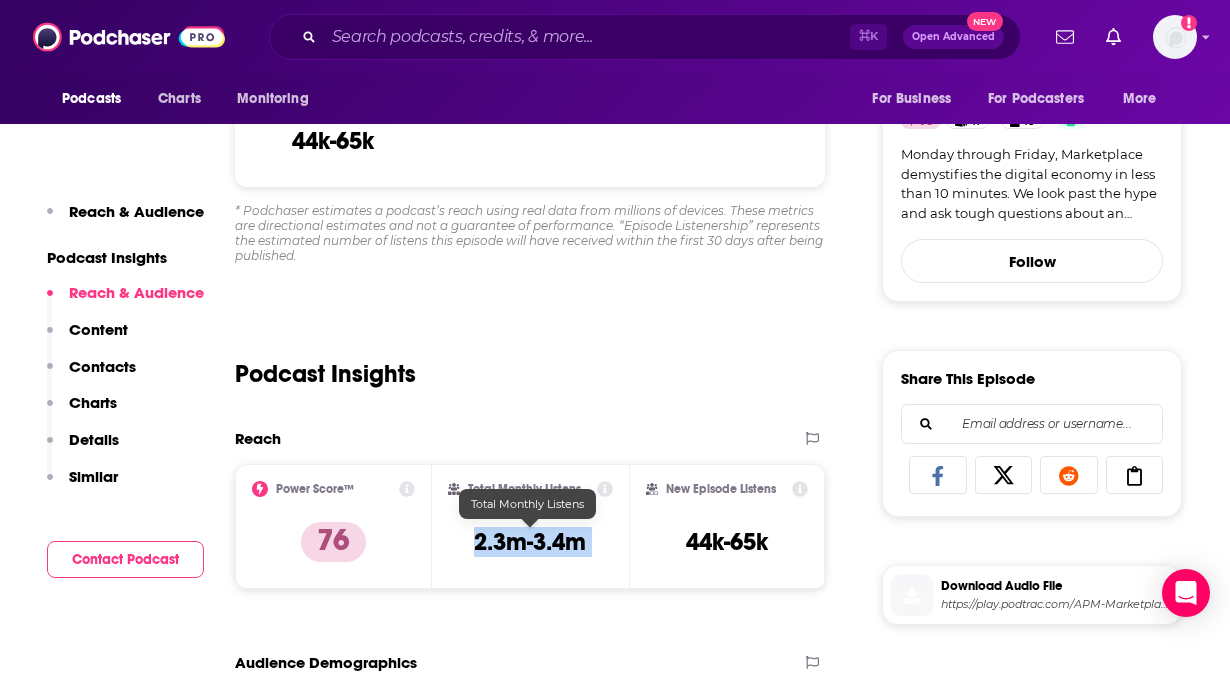 click on "2.3m-3.4m" at bounding box center (530, 542) 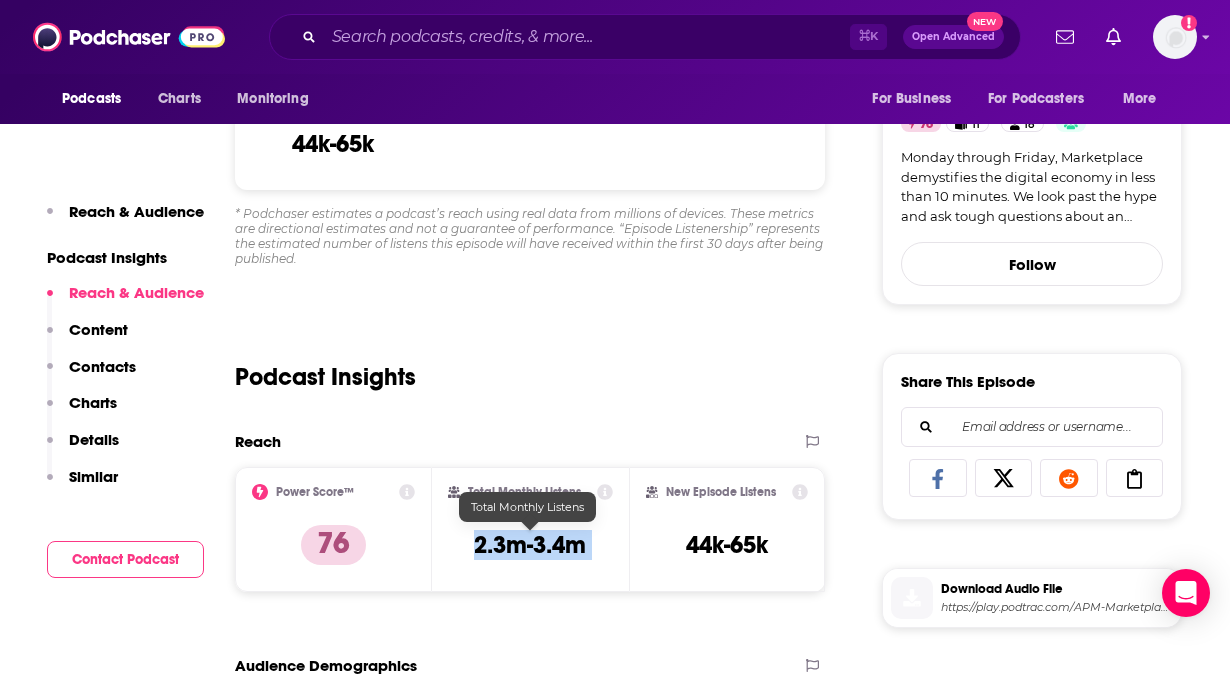 scroll, scrollTop: 622, scrollLeft: 0, axis: vertical 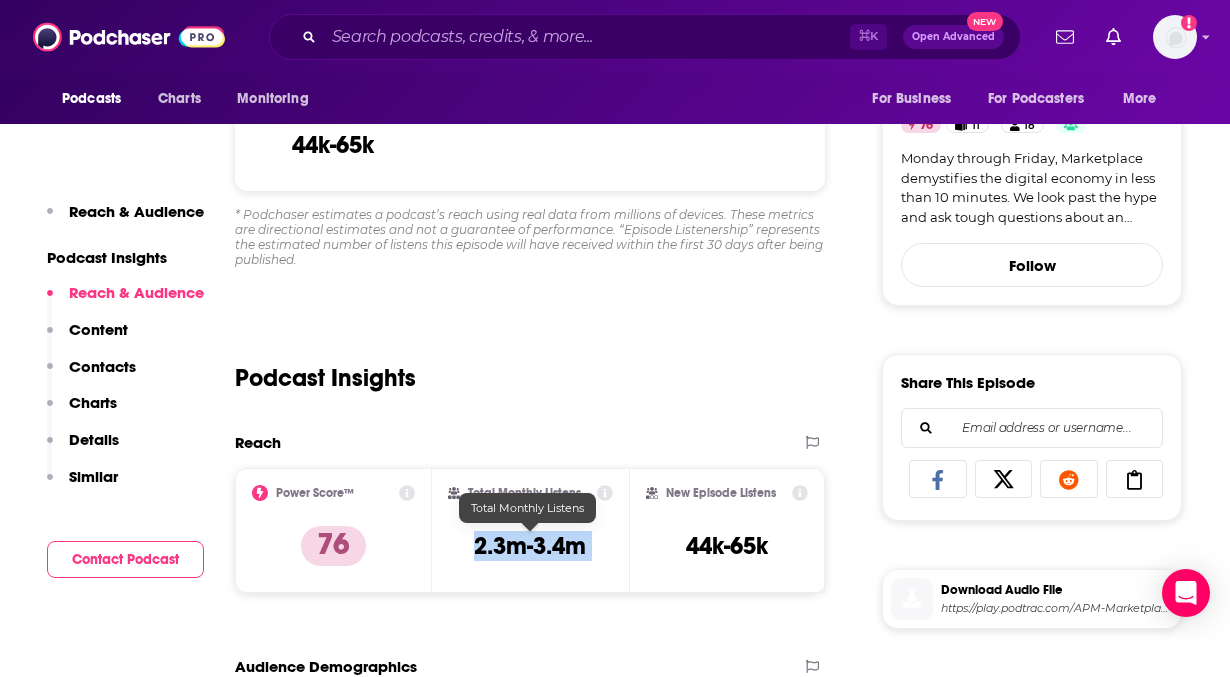 copy on "2.3m-3.4m" 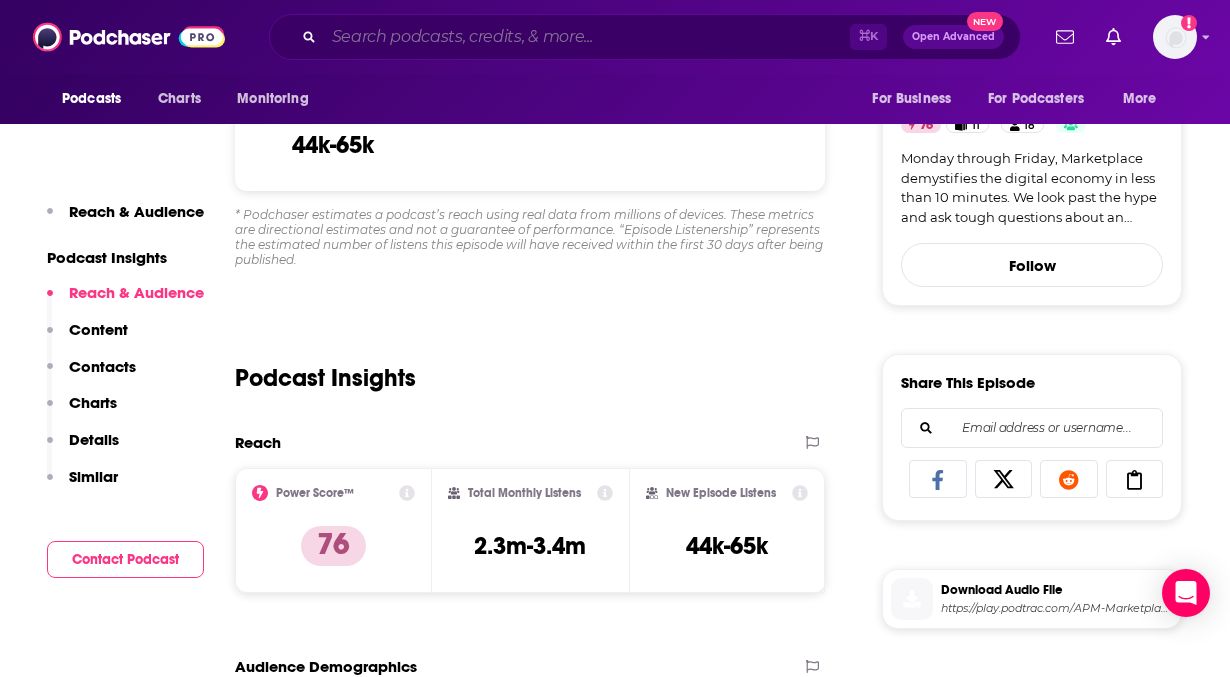 click at bounding box center (587, 37) 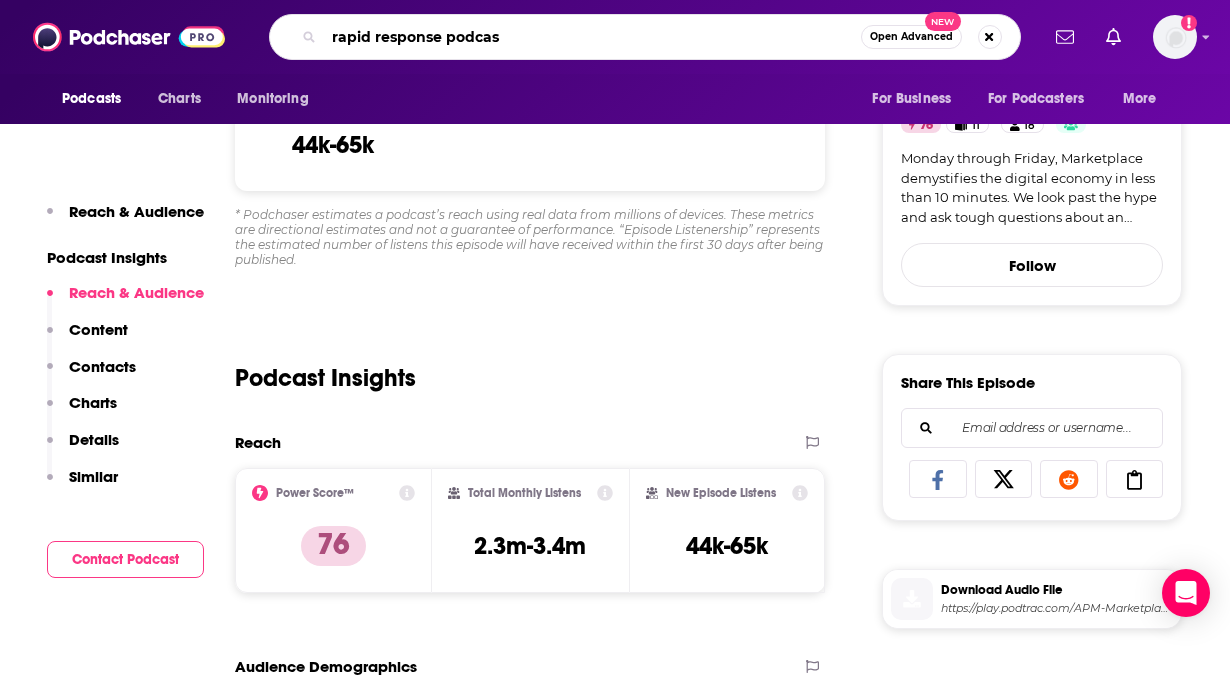 type on "rapid response podcast" 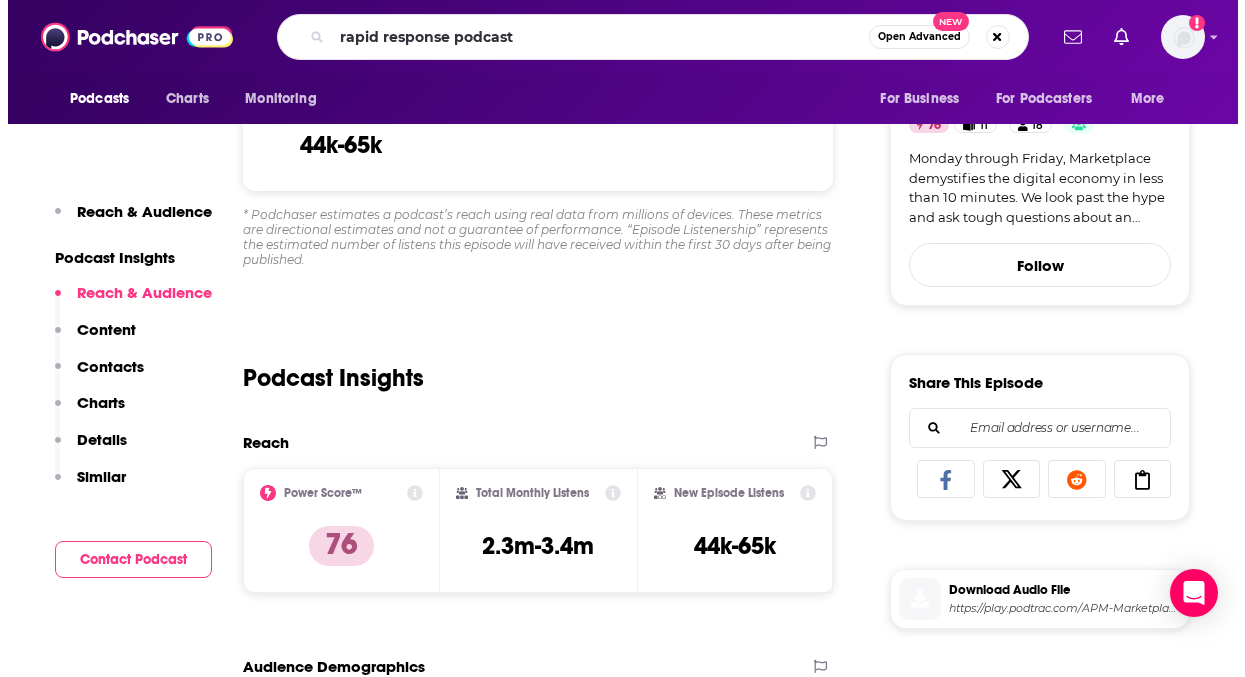 scroll, scrollTop: 0, scrollLeft: 0, axis: both 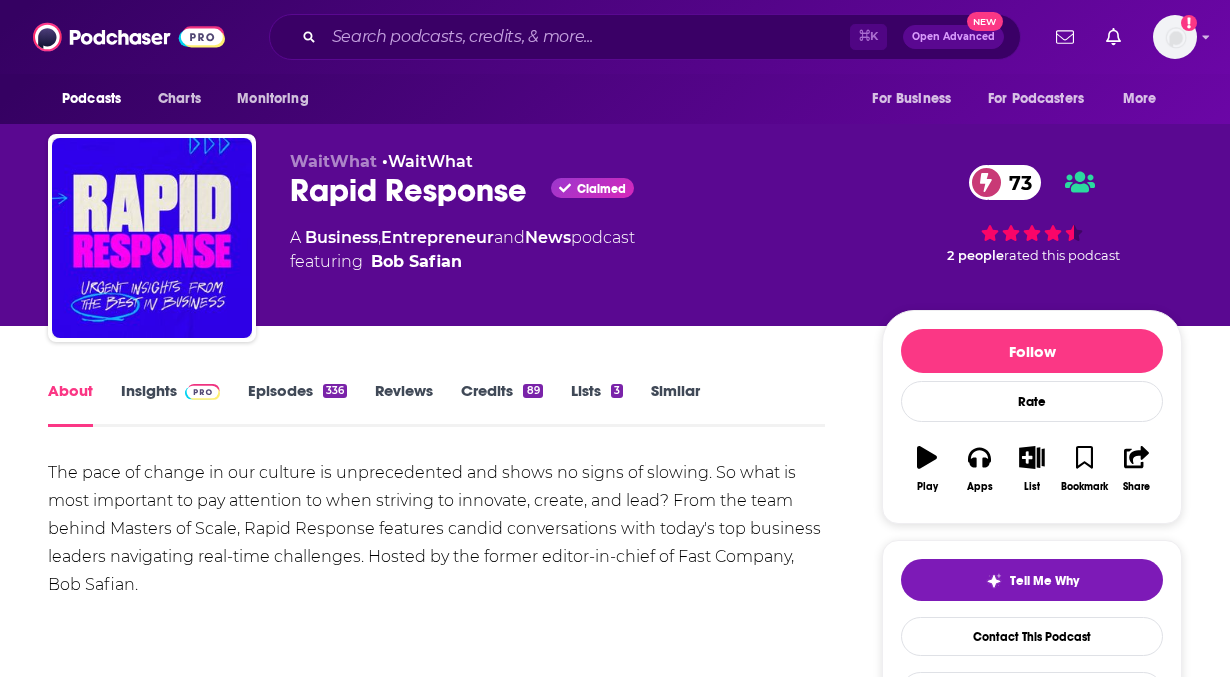 click on "Insights" at bounding box center (170, 404) 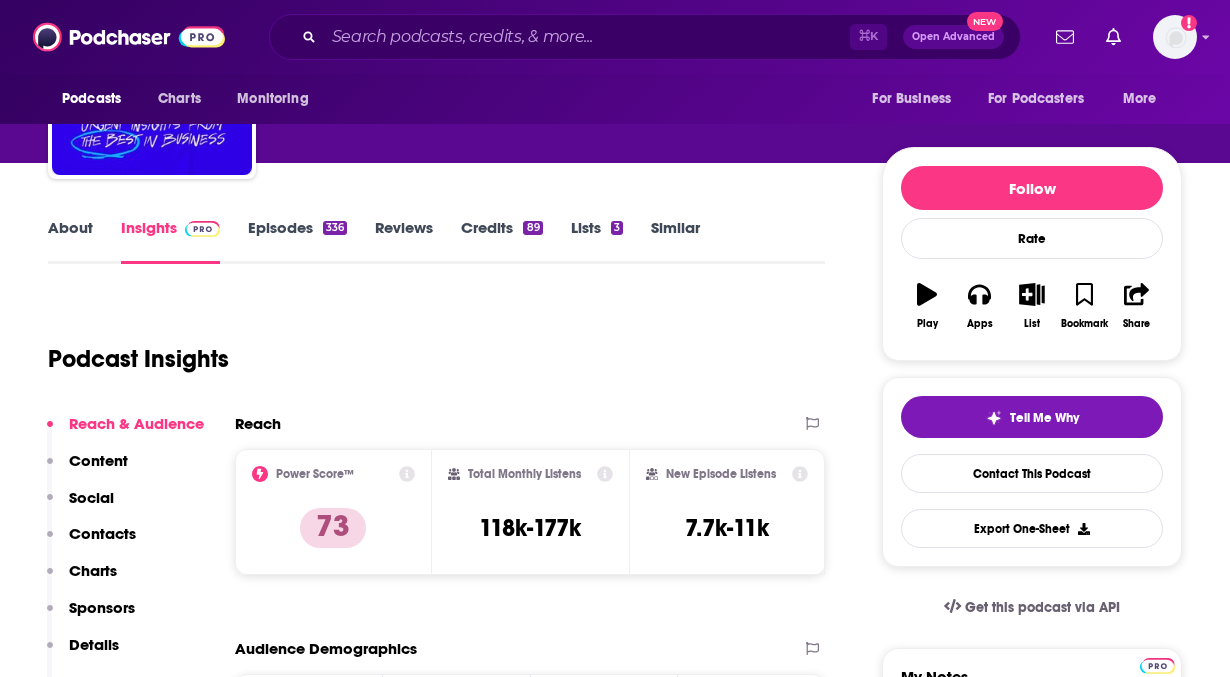 scroll, scrollTop: 170, scrollLeft: 0, axis: vertical 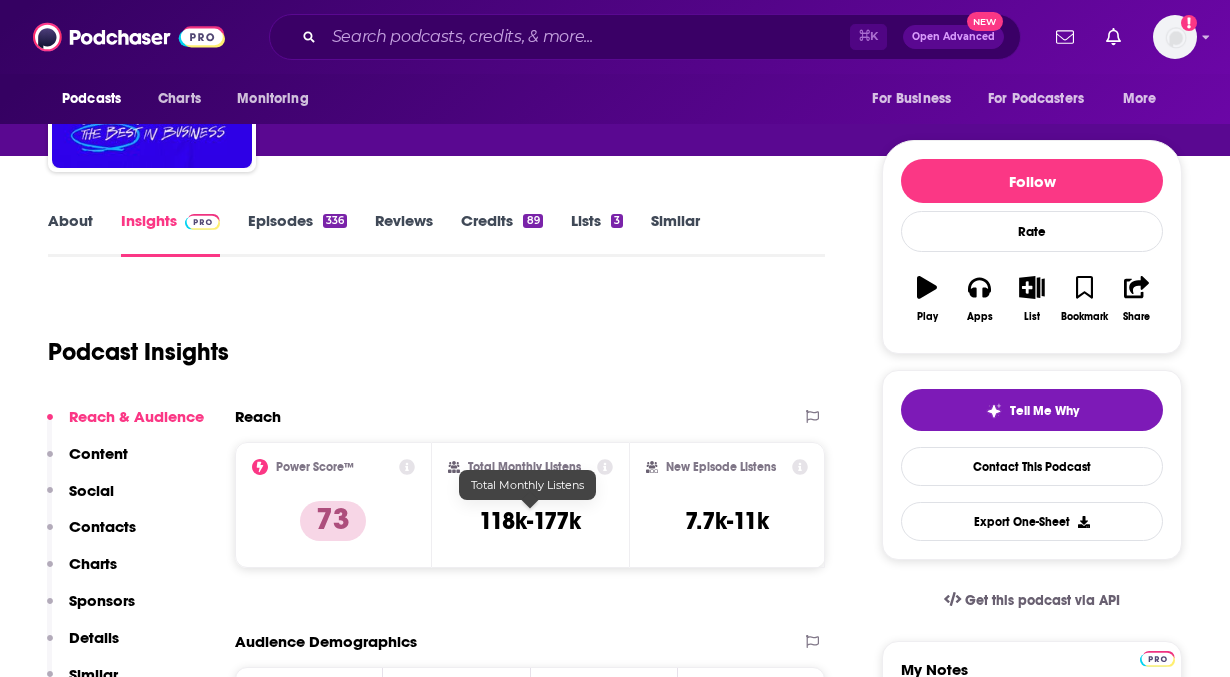 click on "118k-177k" at bounding box center (530, 521) 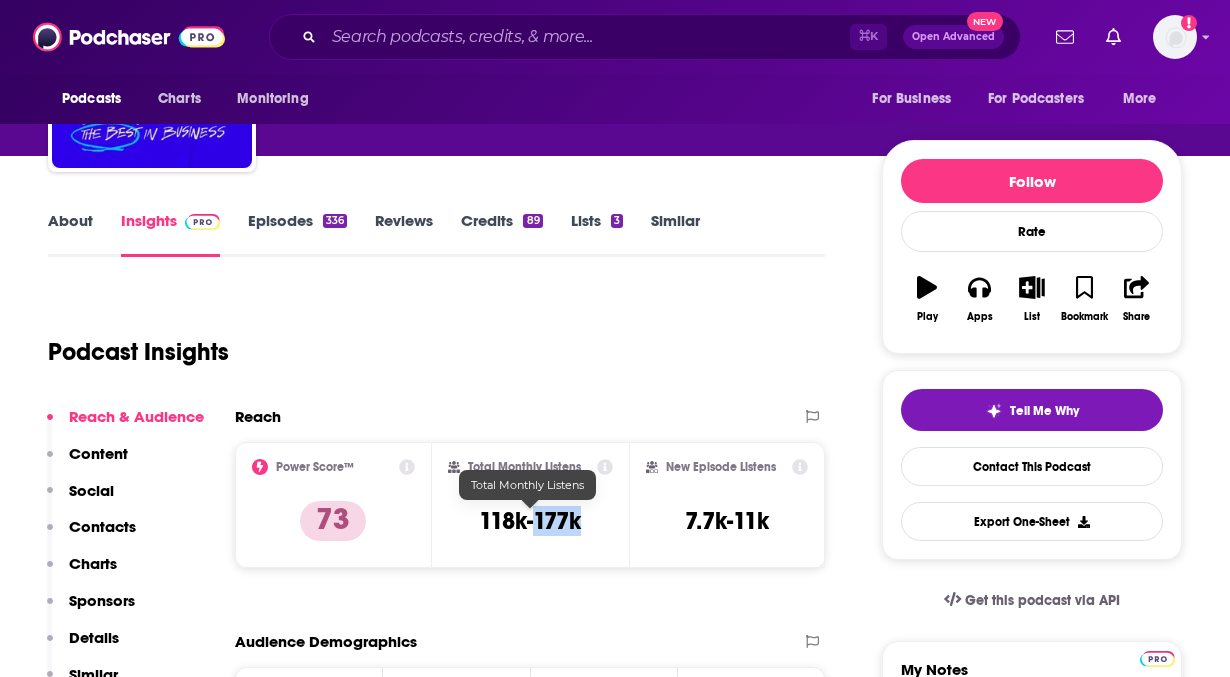 click on "118k-177k" at bounding box center (530, 521) 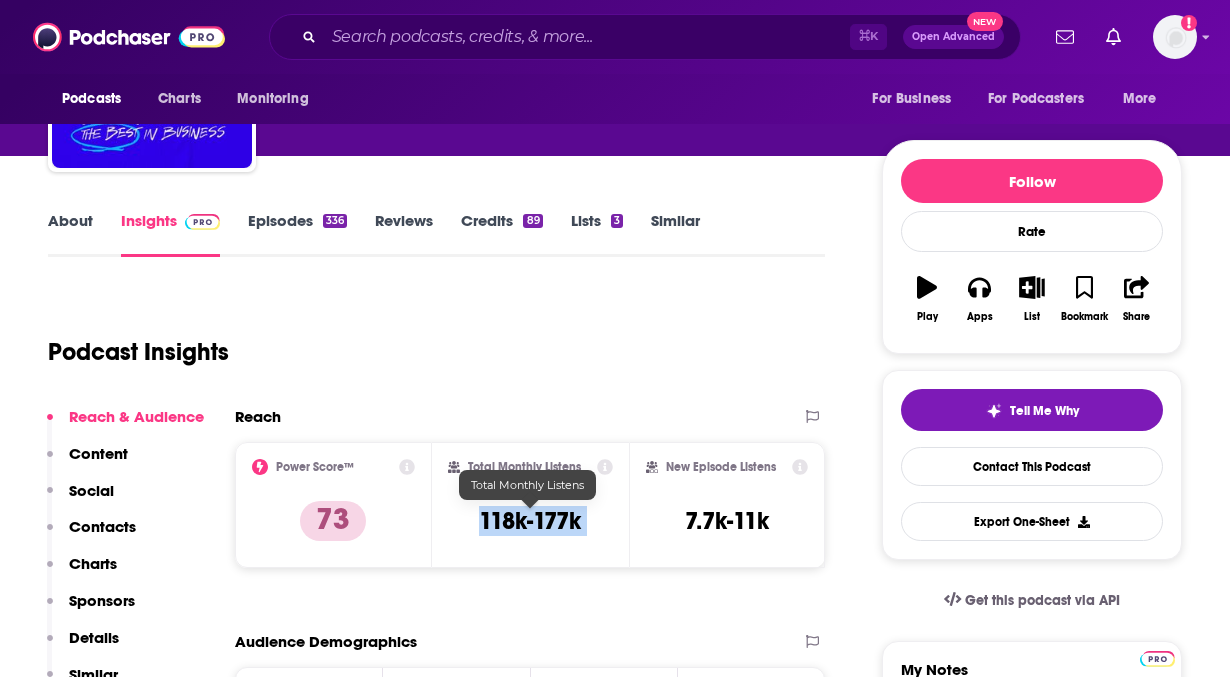 click on "118k-177k" at bounding box center (530, 521) 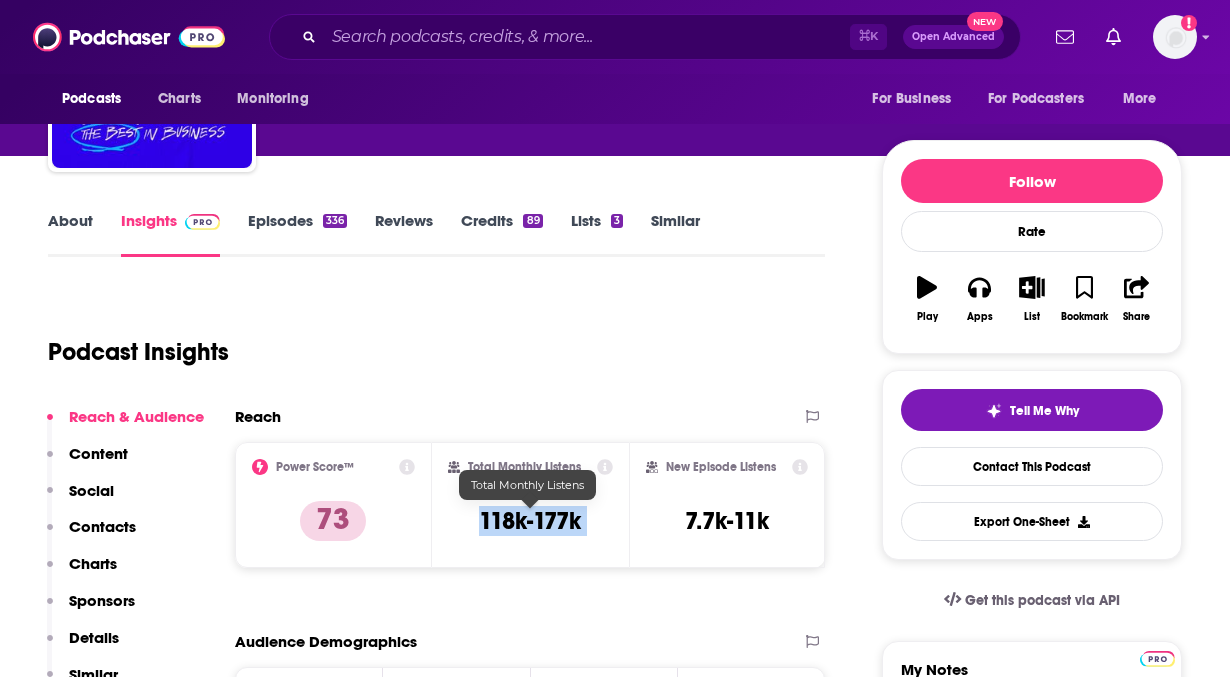 copy on "118k-177k" 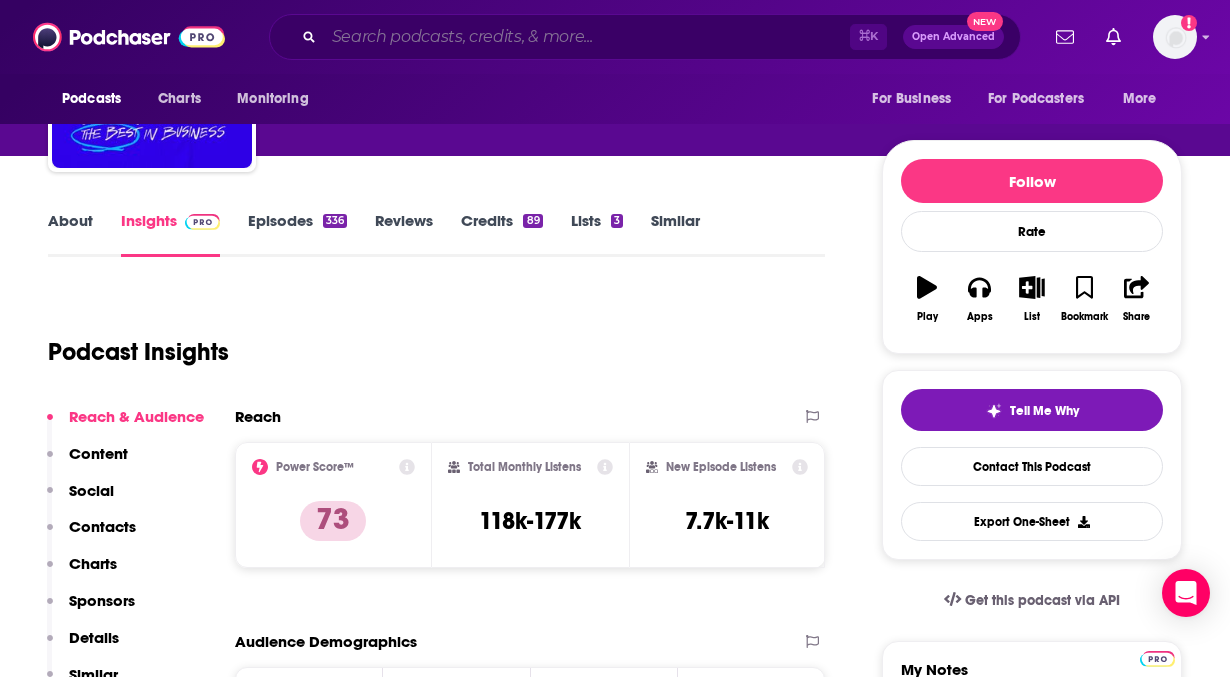 click at bounding box center [587, 37] 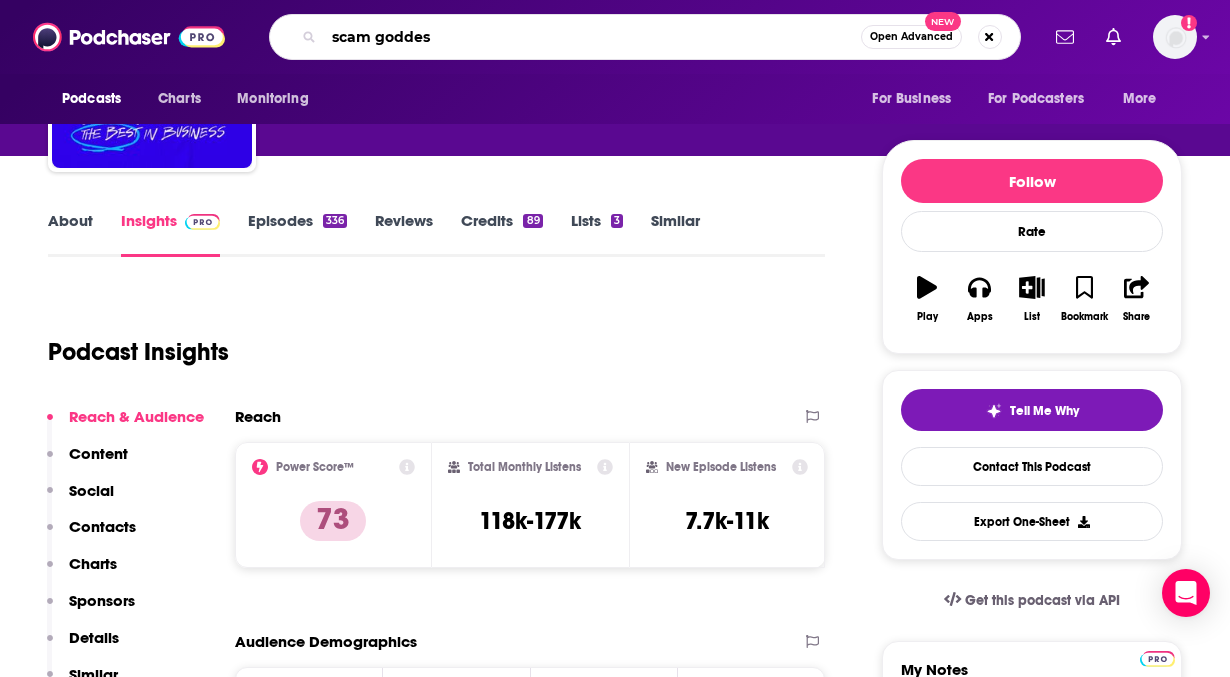 type on "scam goddess" 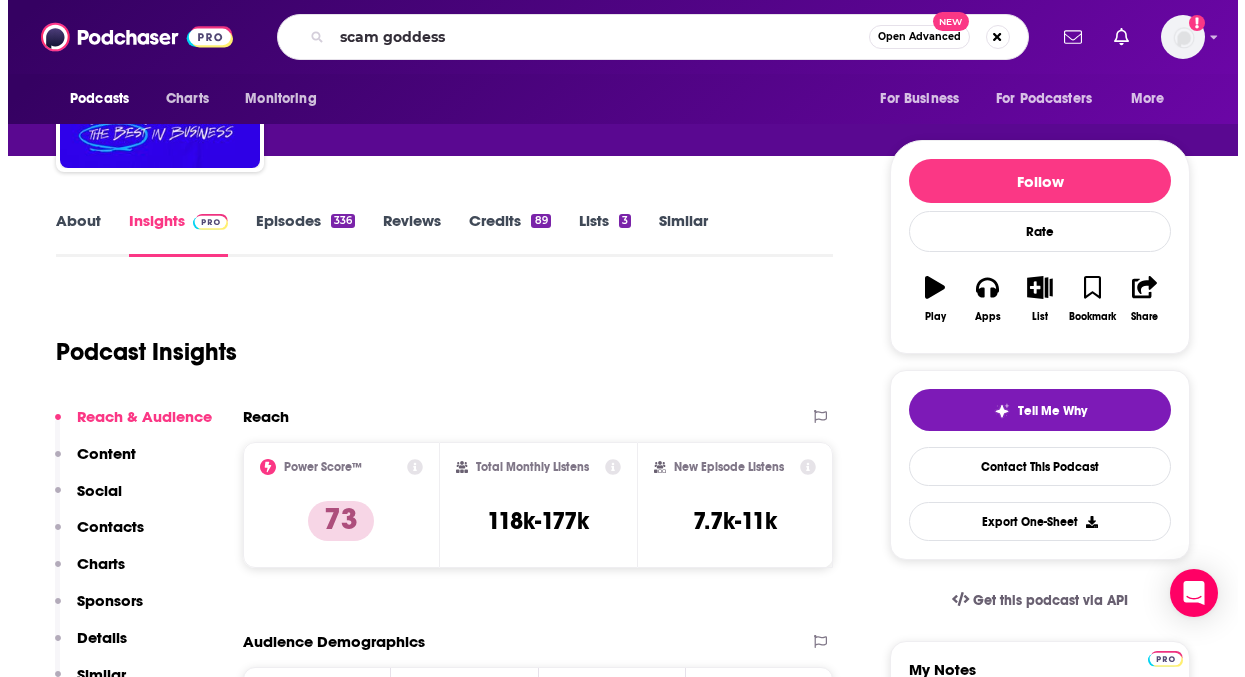 scroll, scrollTop: 0, scrollLeft: 0, axis: both 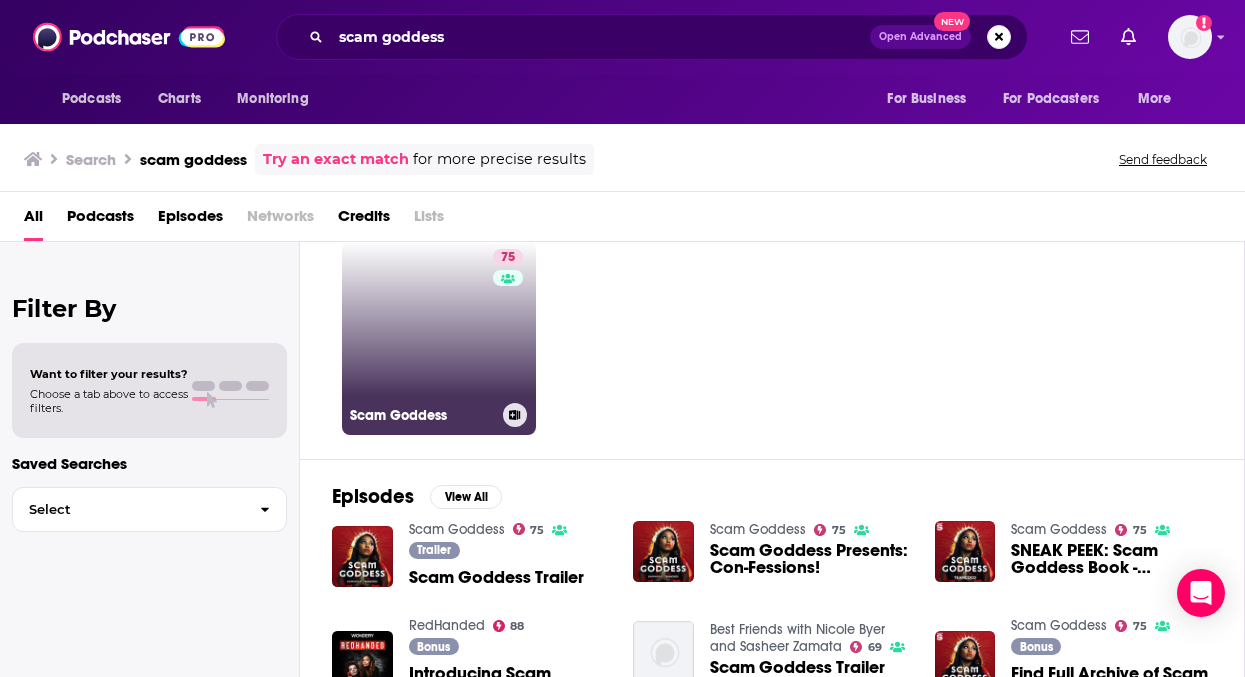 click on "[NUMBER] Scam Goddess" at bounding box center [439, 338] 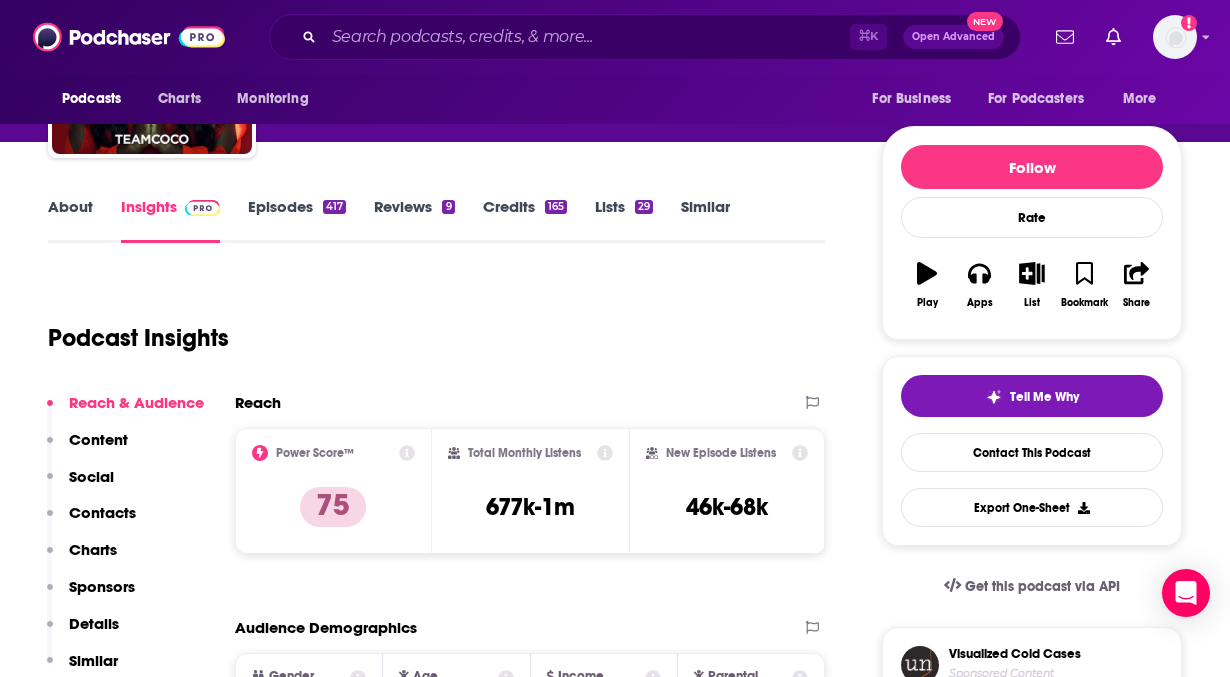 scroll, scrollTop: 291, scrollLeft: 0, axis: vertical 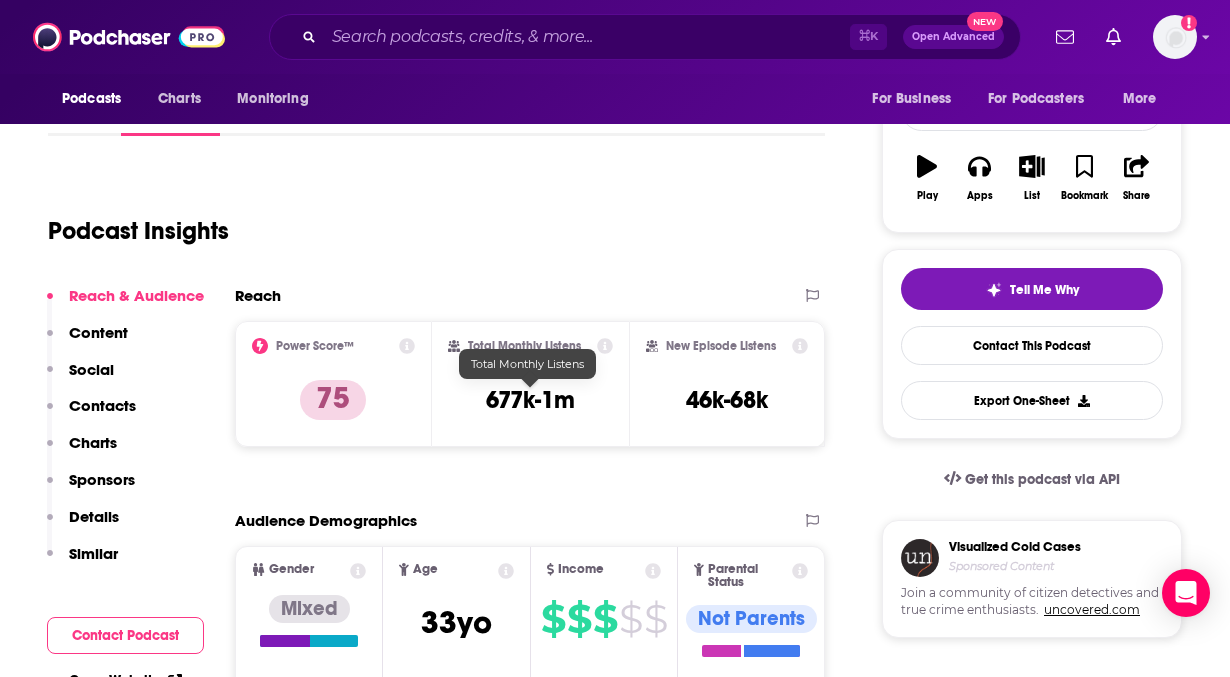 click on "677k-1m" at bounding box center (530, 400) 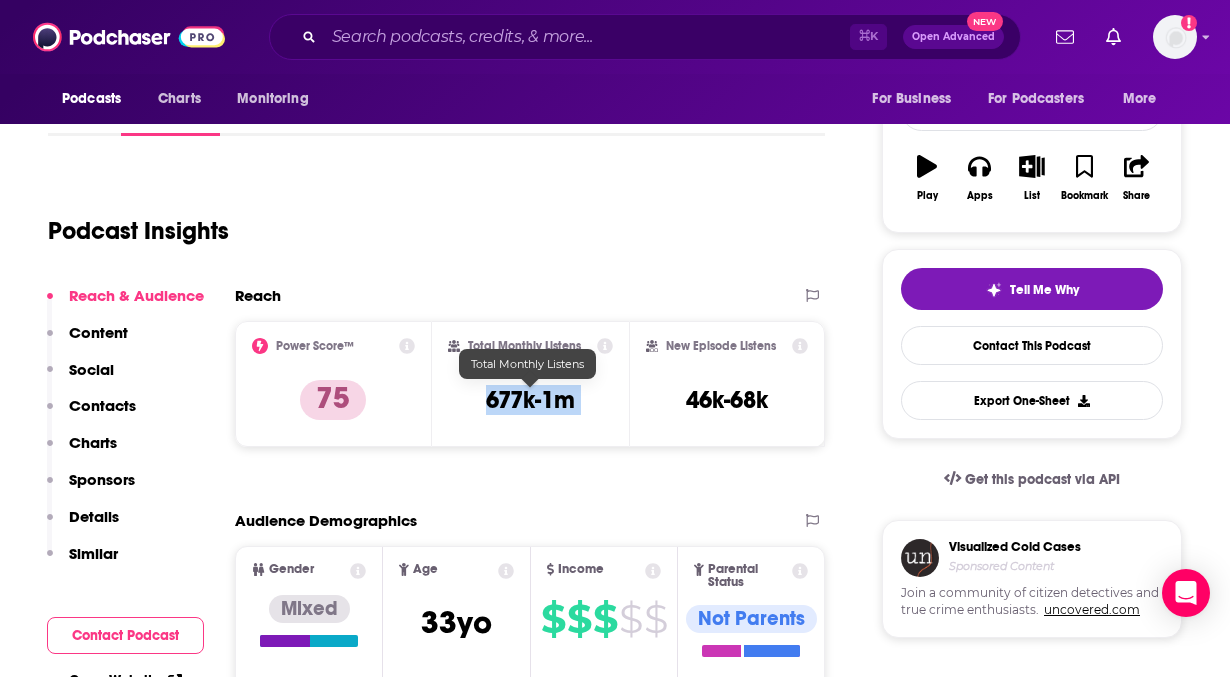 click on "677k-1m" at bounding box center [530, 400] 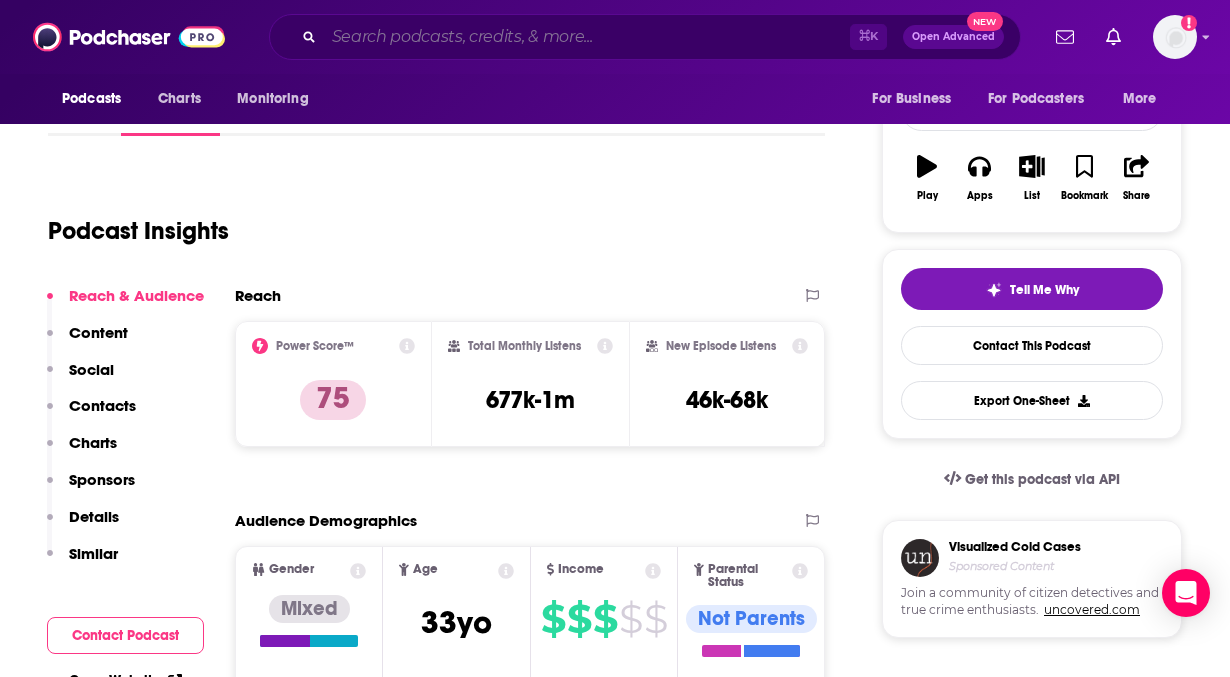 click at bounding box center (587, 37) 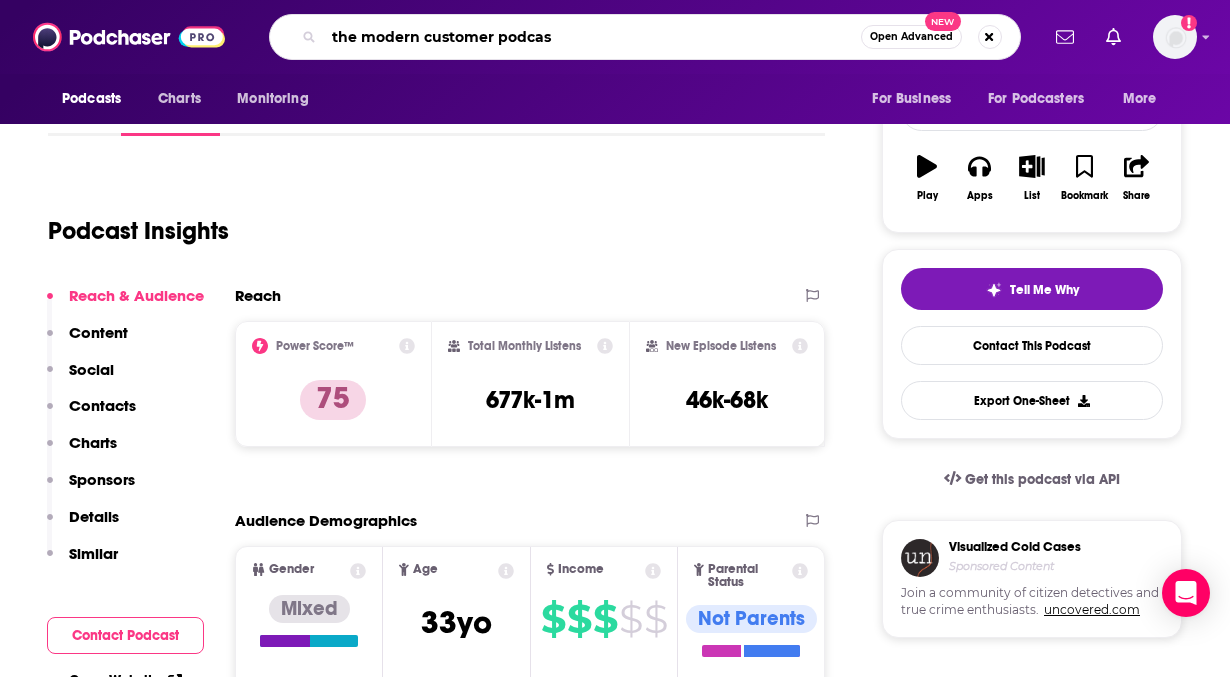 type on "the modern customer podcast" 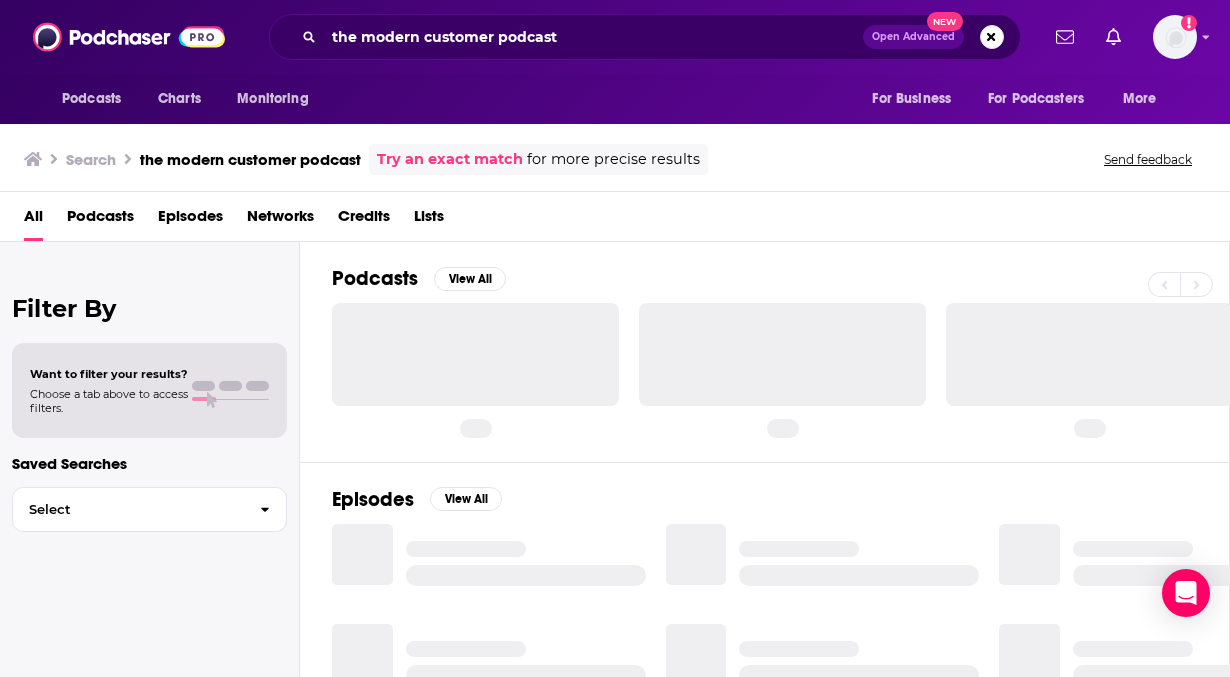 scroll, scrollTop: 0, scrollLeft: 0, axis: both 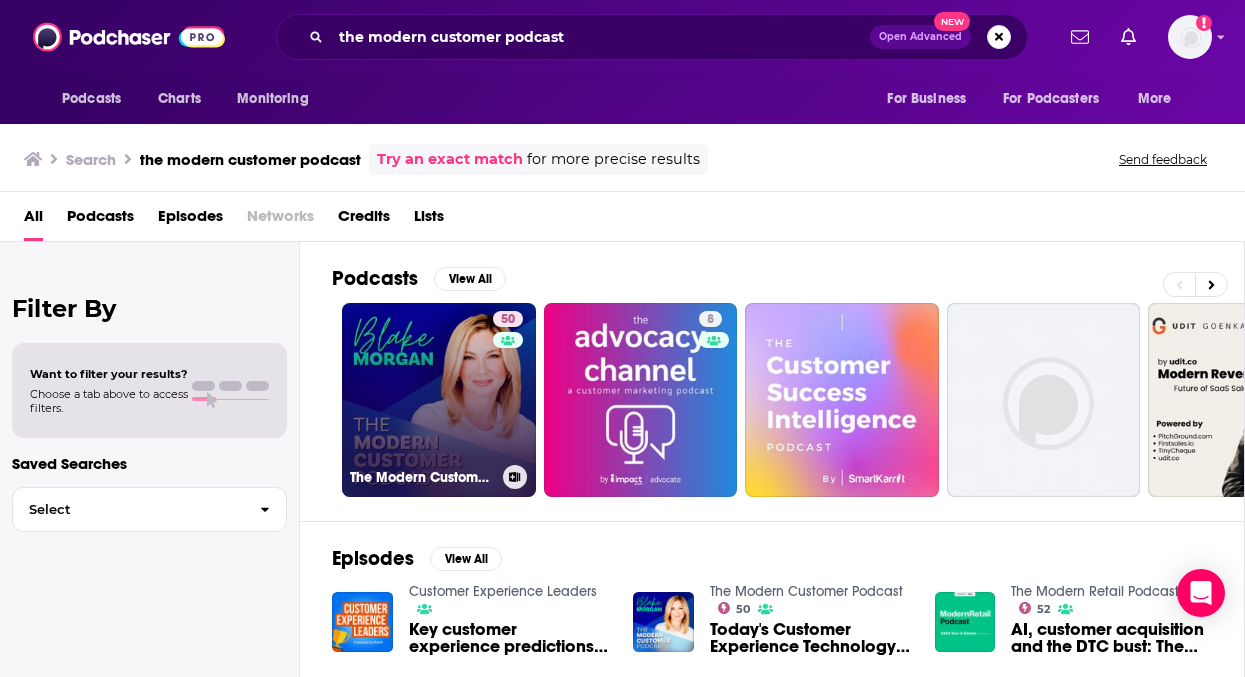 click on "[NUMBER] The Modern Customer Podcast" at bounding box center [439, 400] 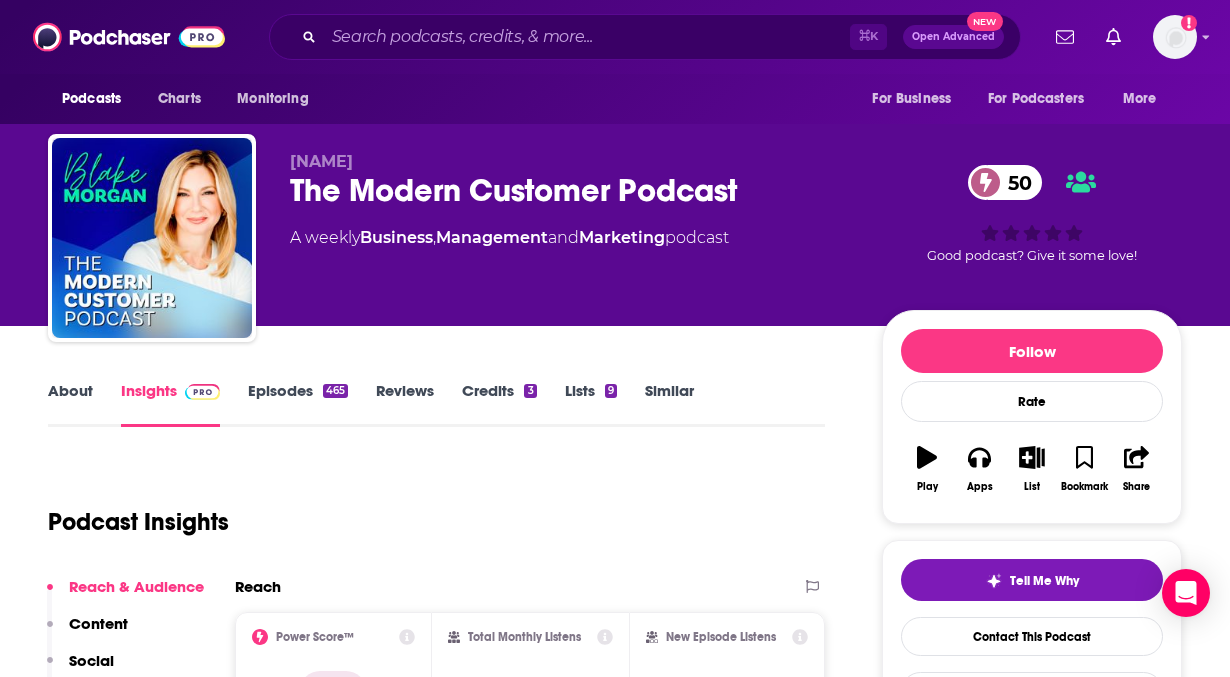scroll, scrollTop: 337, scrollLeft: 0, axis: vertical 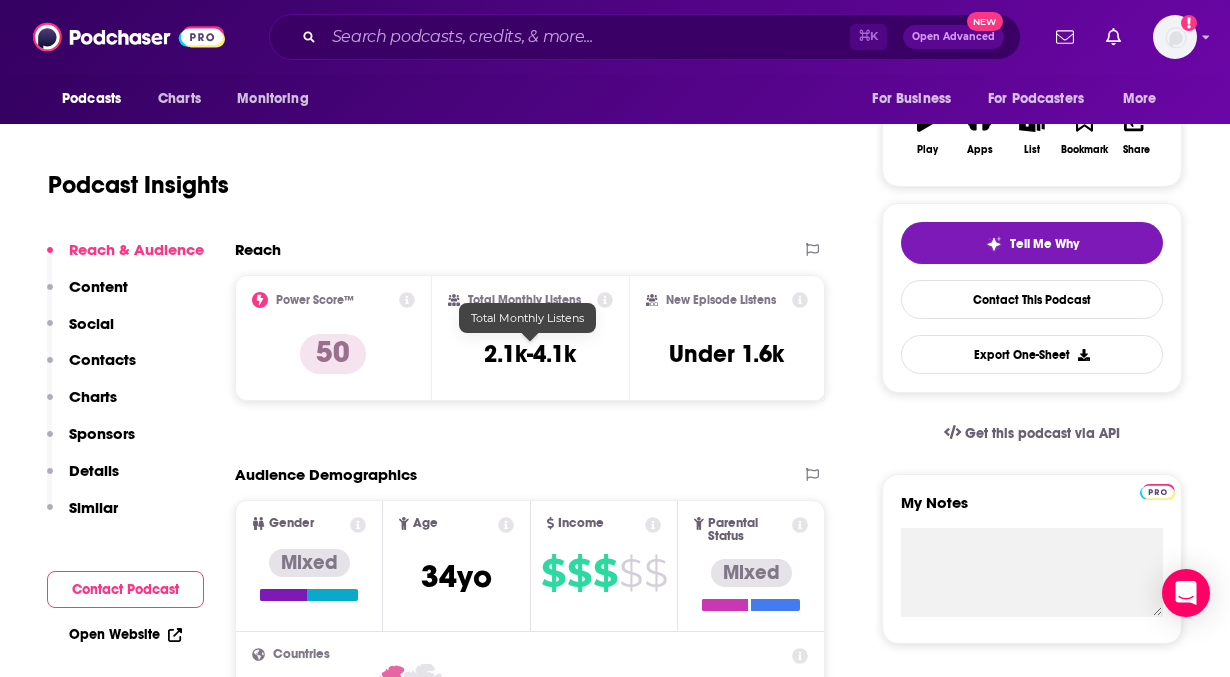 click on "2.1k-4.1k" at bounding box center [530, 354] 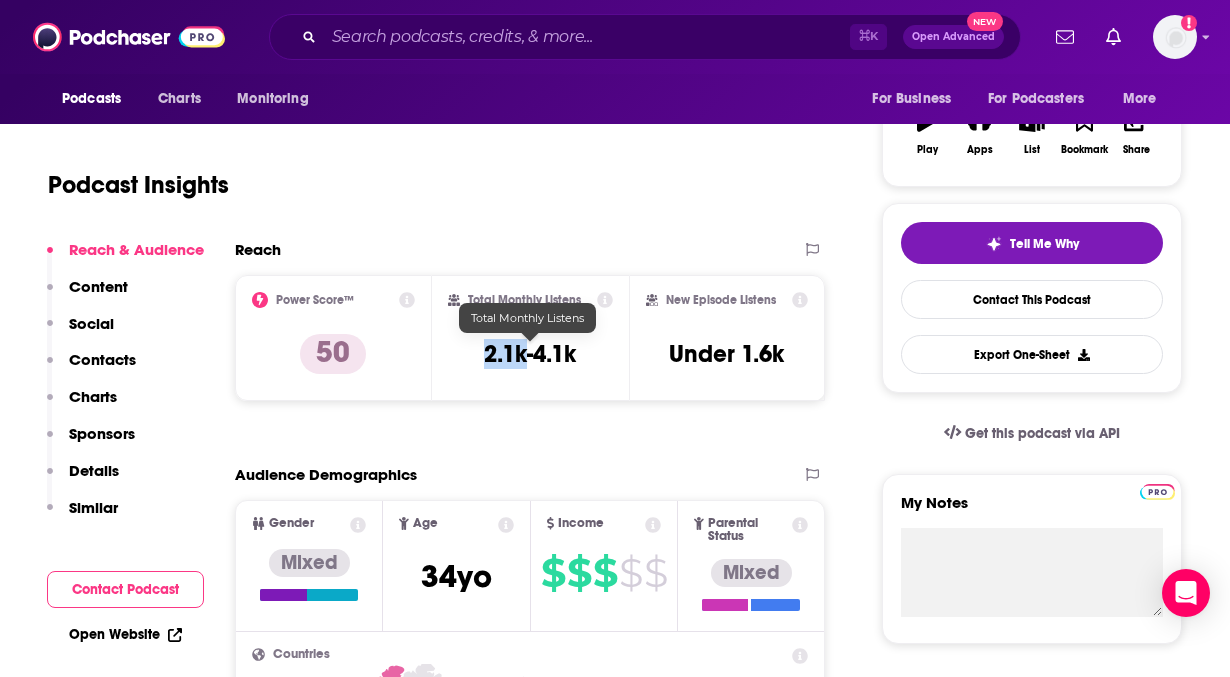 click on "2.1k-4.1k" at bounding box center (530, 354) 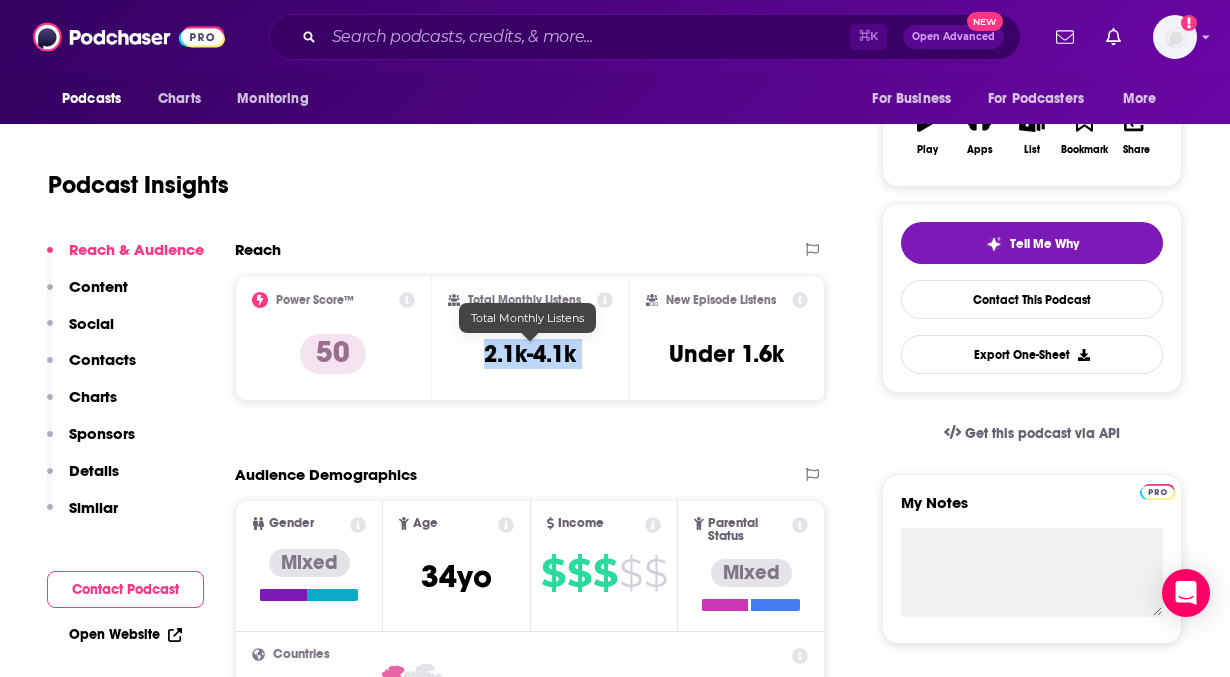 click on "2.1k-4.1k" at bounding box center (530, 354) 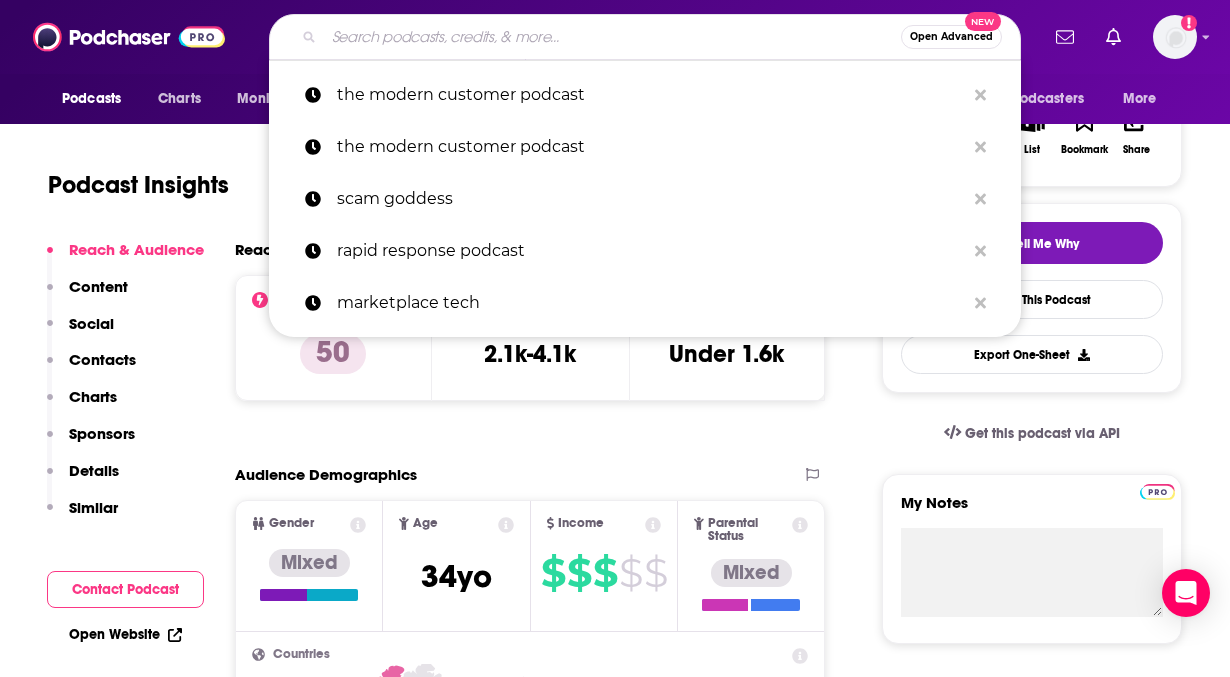 click at bounding box center (612, 37) 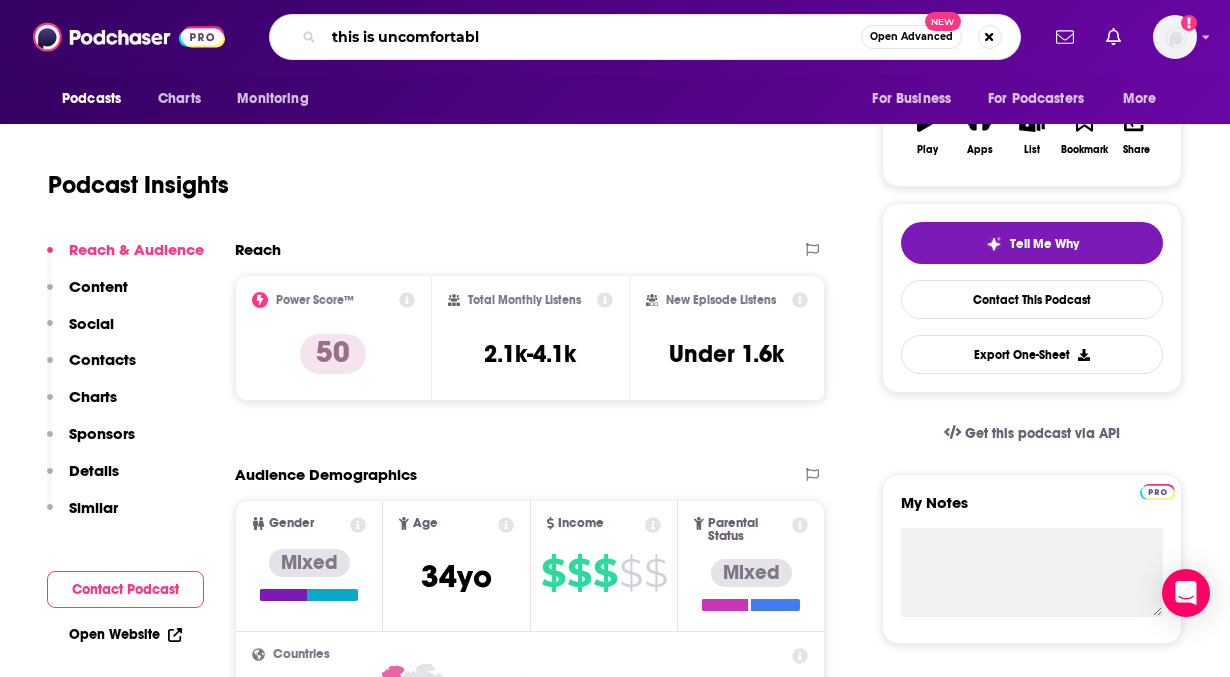 type on "this is uncomfortable" 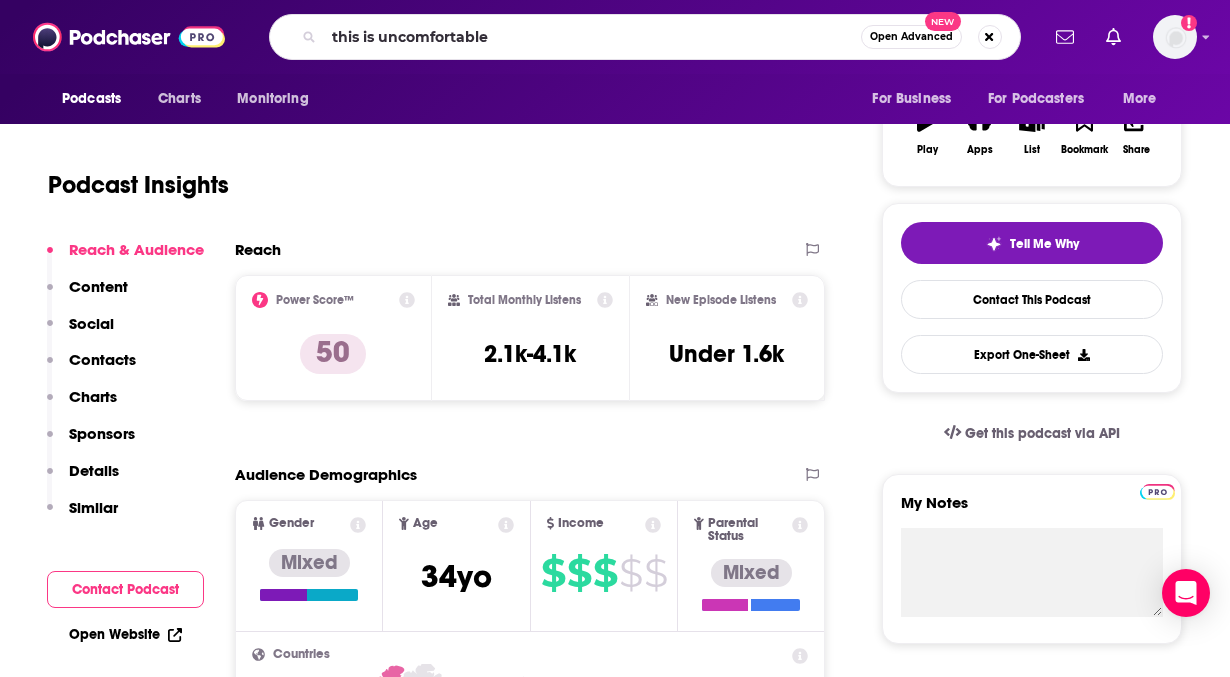 scroll, scrollTop: 0, scrollLeft: 0, axis: both 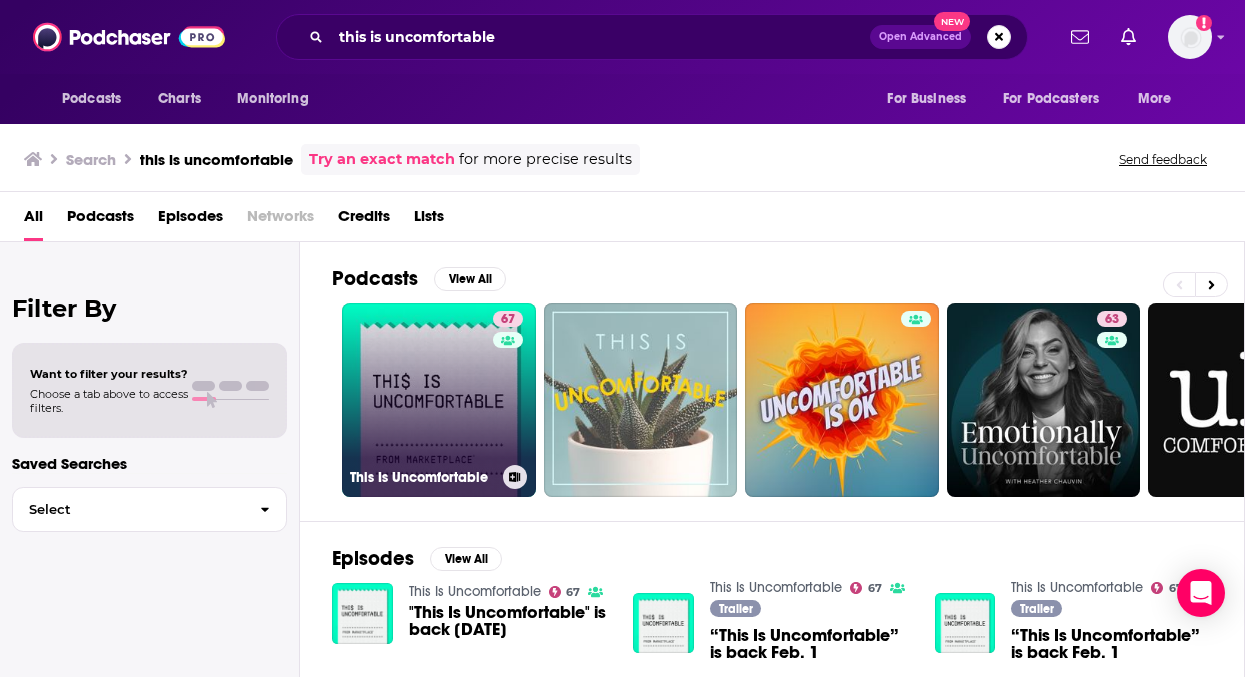 click on "67 This Is Uncomfortable" at bounding box center [439, 400] 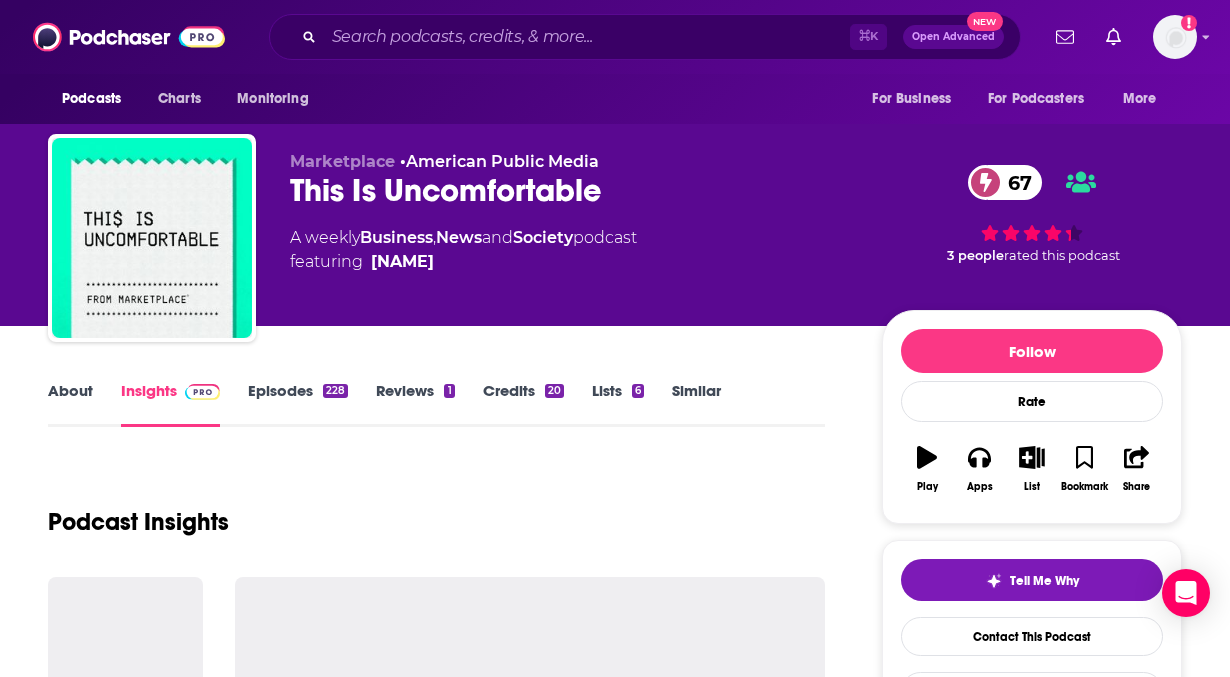 scroll, scrollTop: 298, scrollLeft: 0, axis: vertical 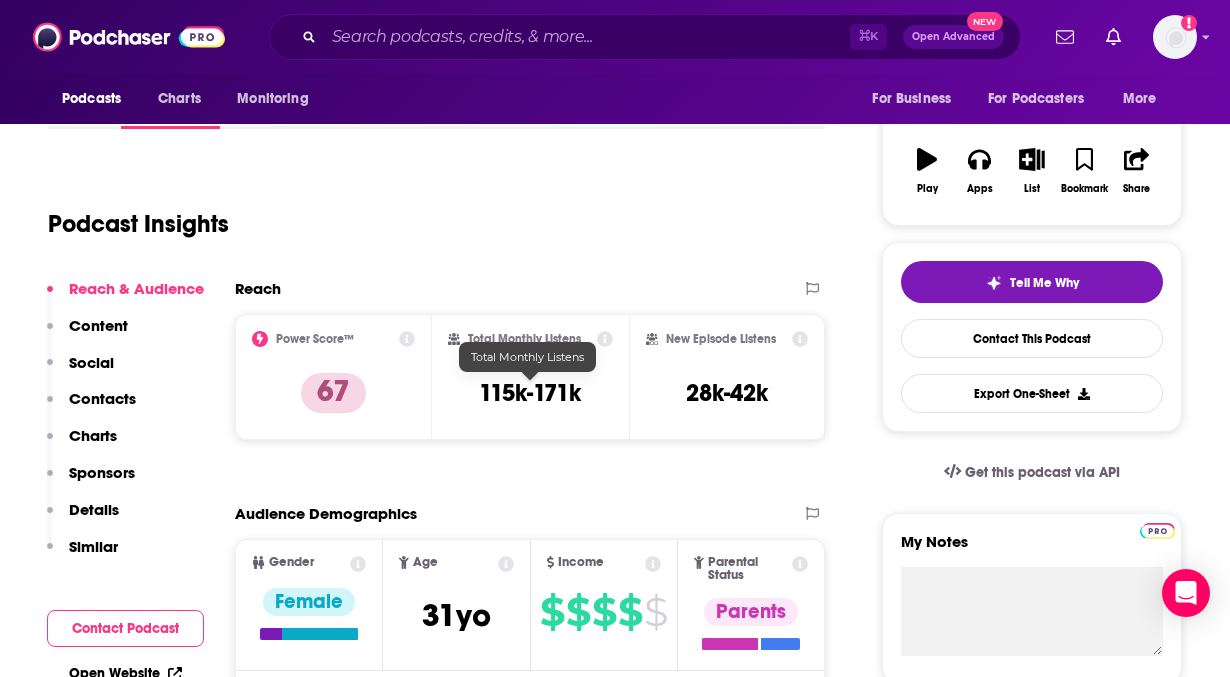 click on "115k-171k" at bounding box center (530, 393) 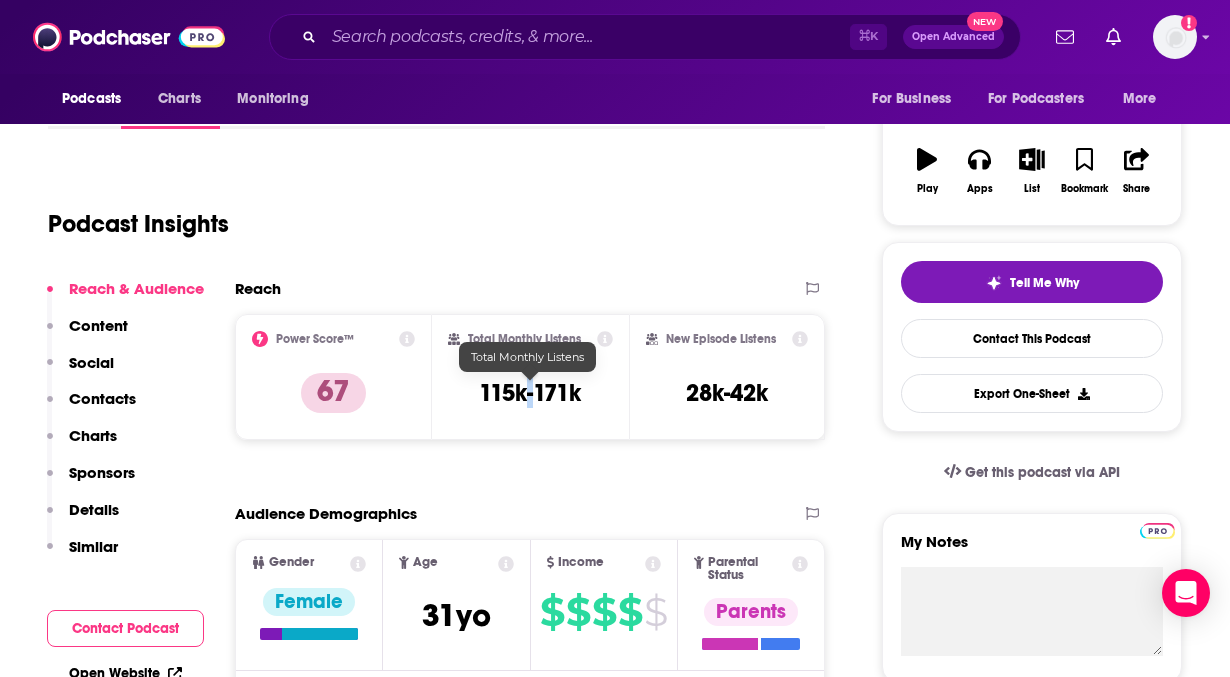 click on "115k-171k" at bounding box center [530, 393] 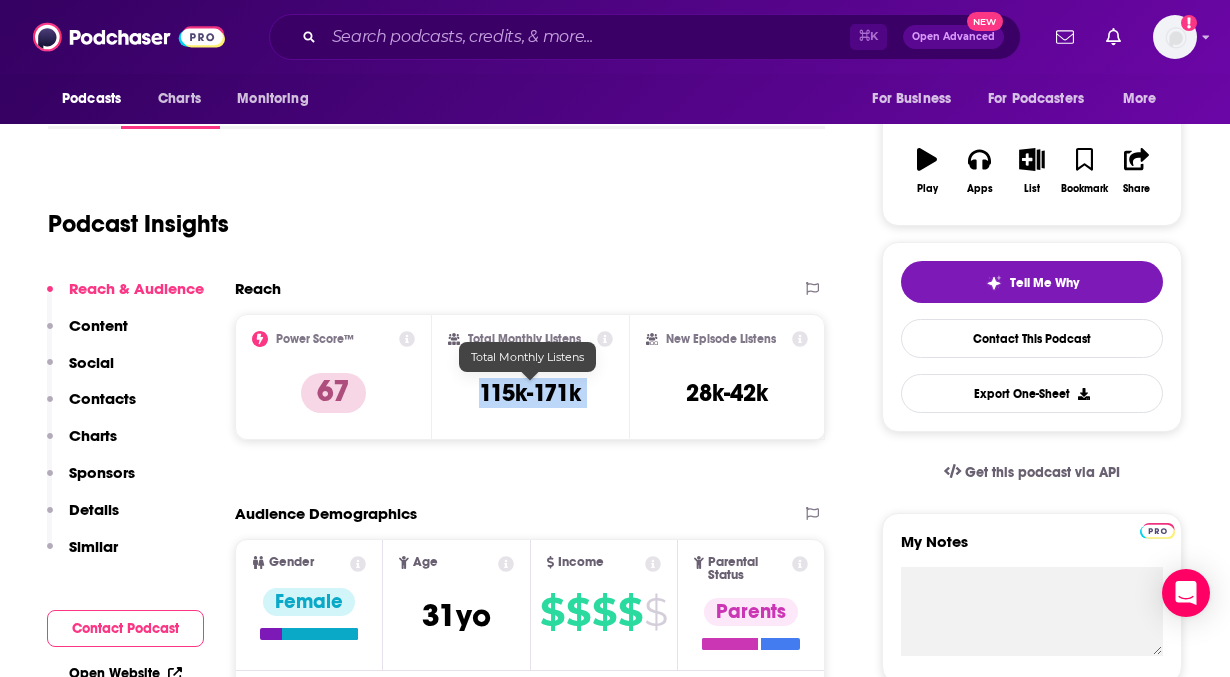 click on "115k-171k" at bounding box center [530, 393] 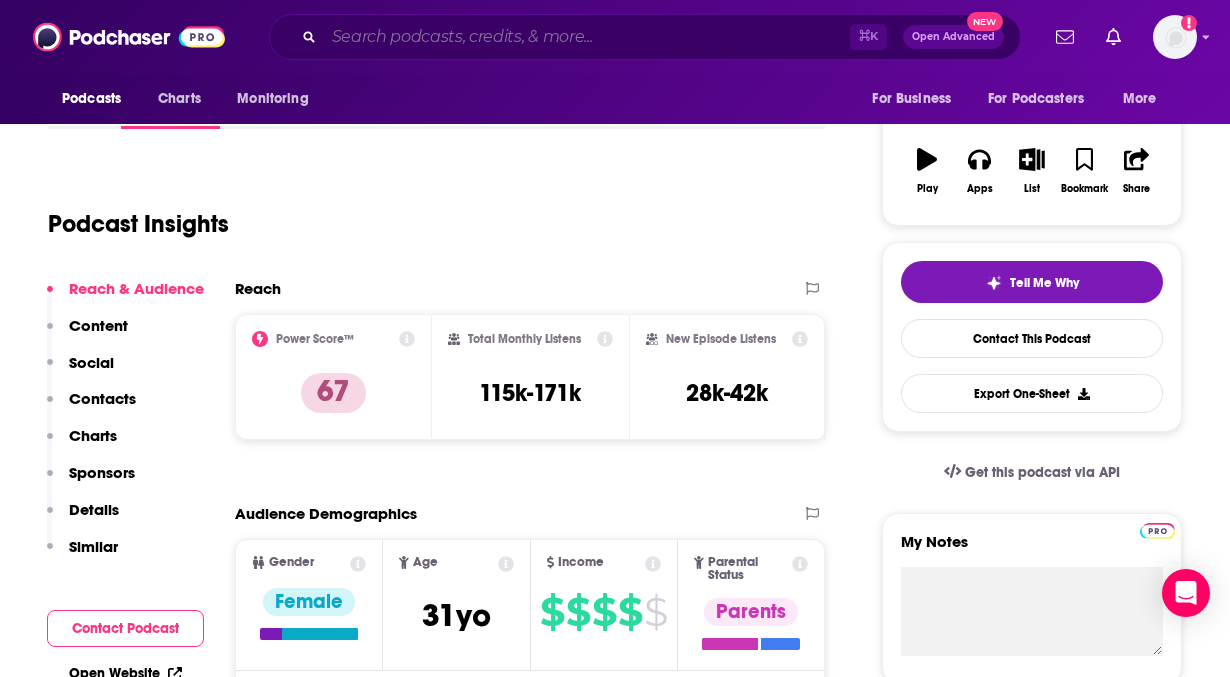 click at bounding box center (587, 37) 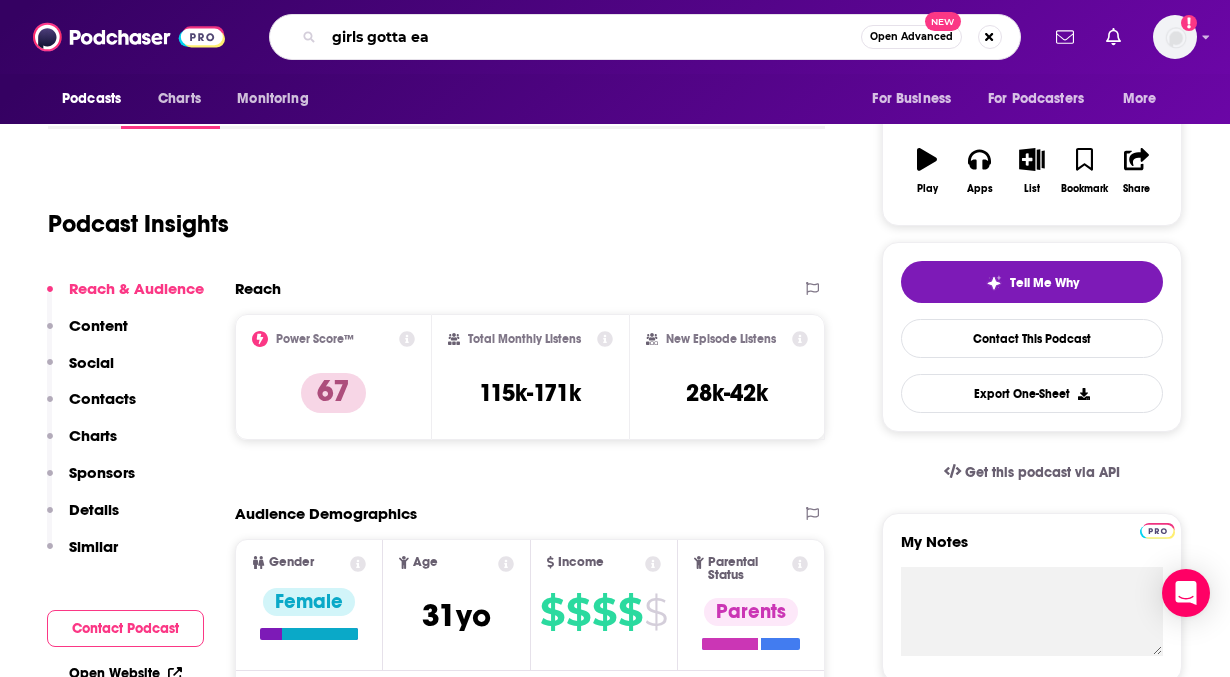 type on "girls gotta eat" 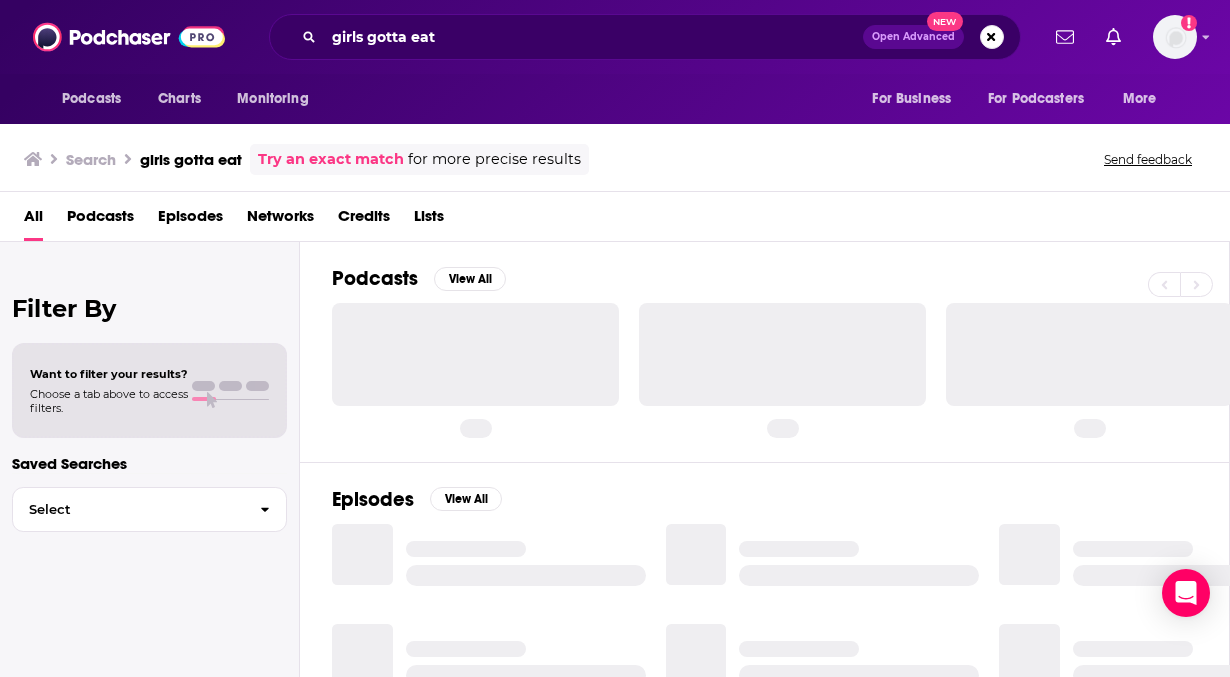 scroll, scrollTop: 0, scrollLeft: 0, axis: both 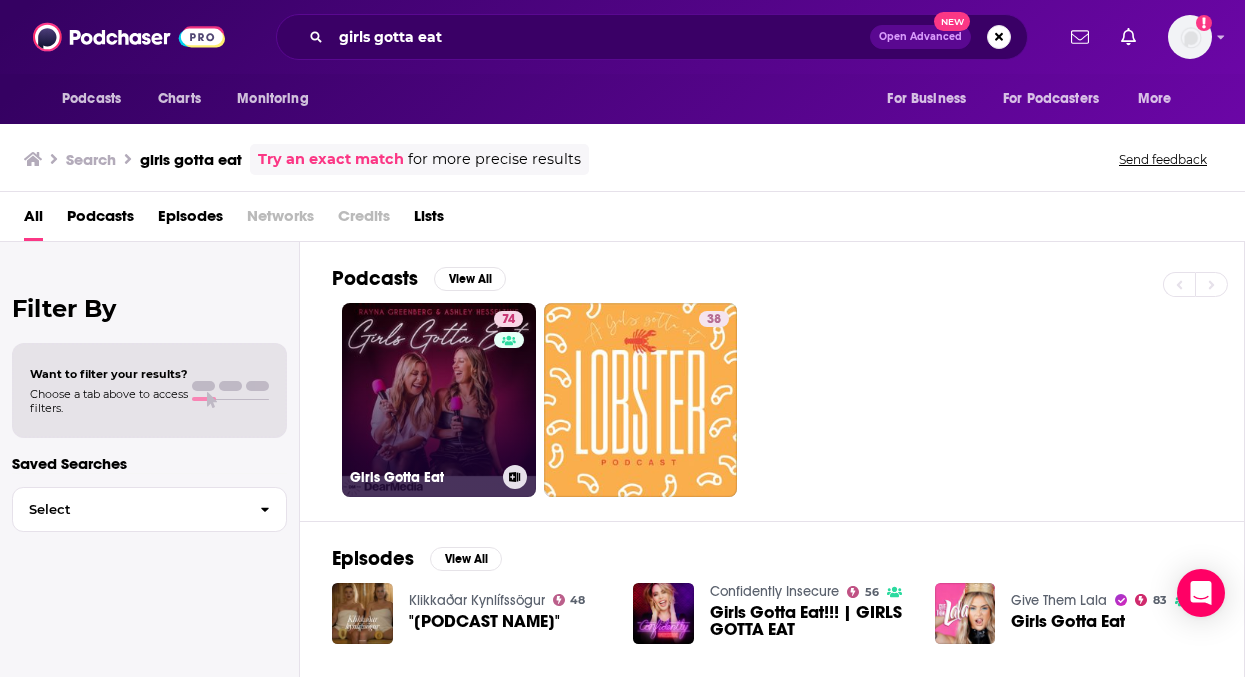 click on "[NUMBER] Girls Gotta Eat" at bounding box center [439, 400] 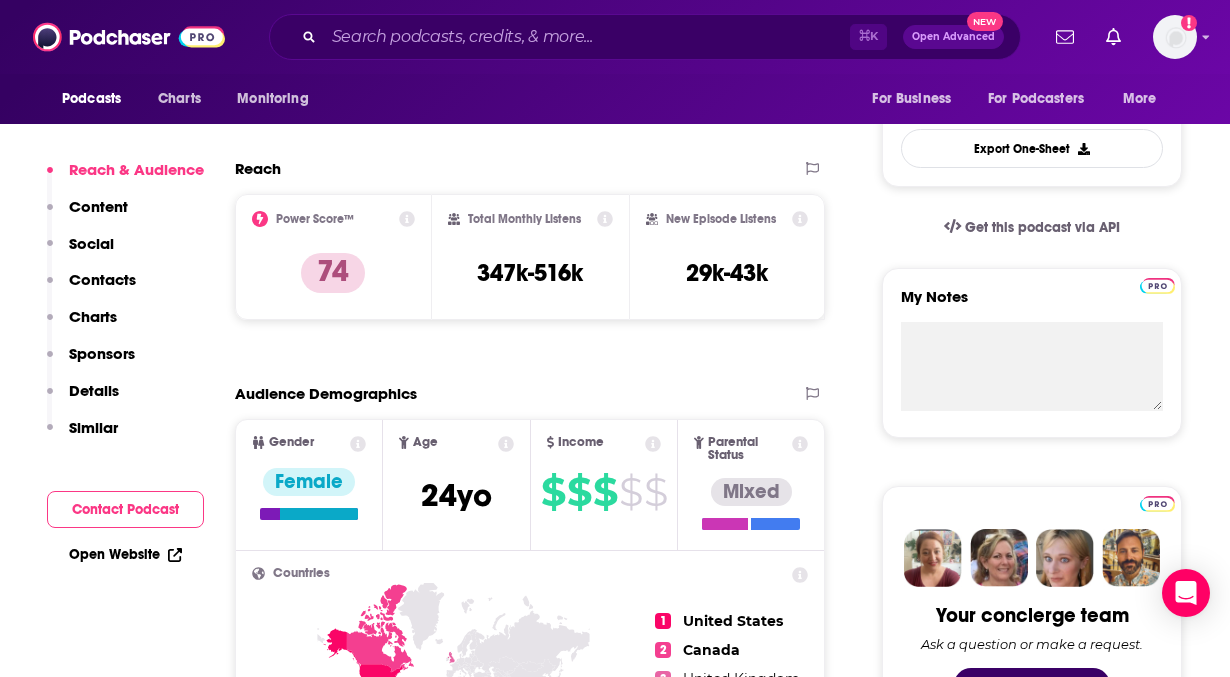 scroll, scrollTop: 0, scrollLeft: 0, axis: both 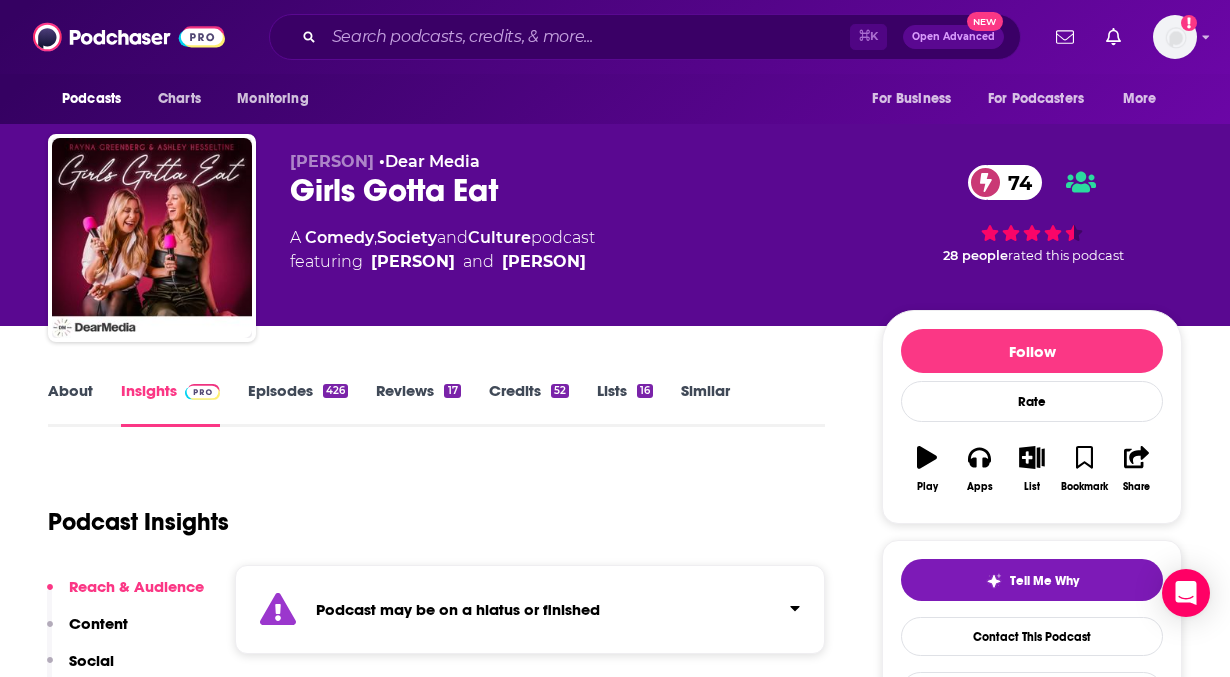 click on "Episodes 426" at bounding box center (298, 404) 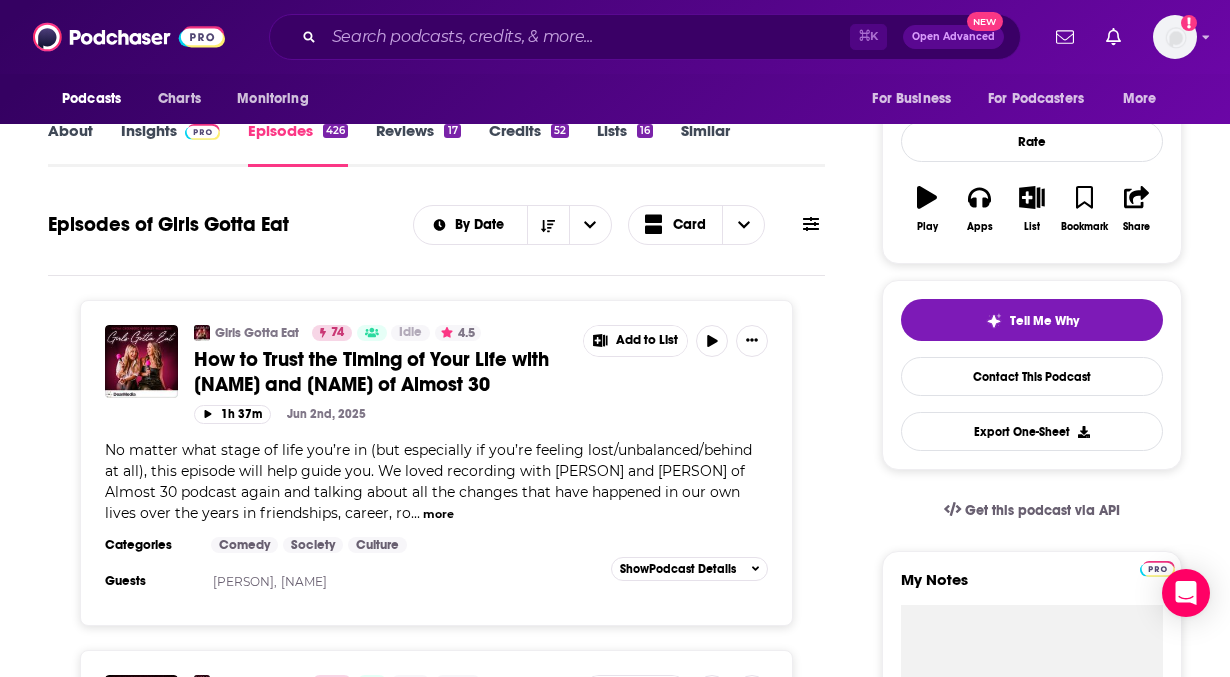 scroll, scrollTop: 258, scrollLeft: 0, axis: vertical 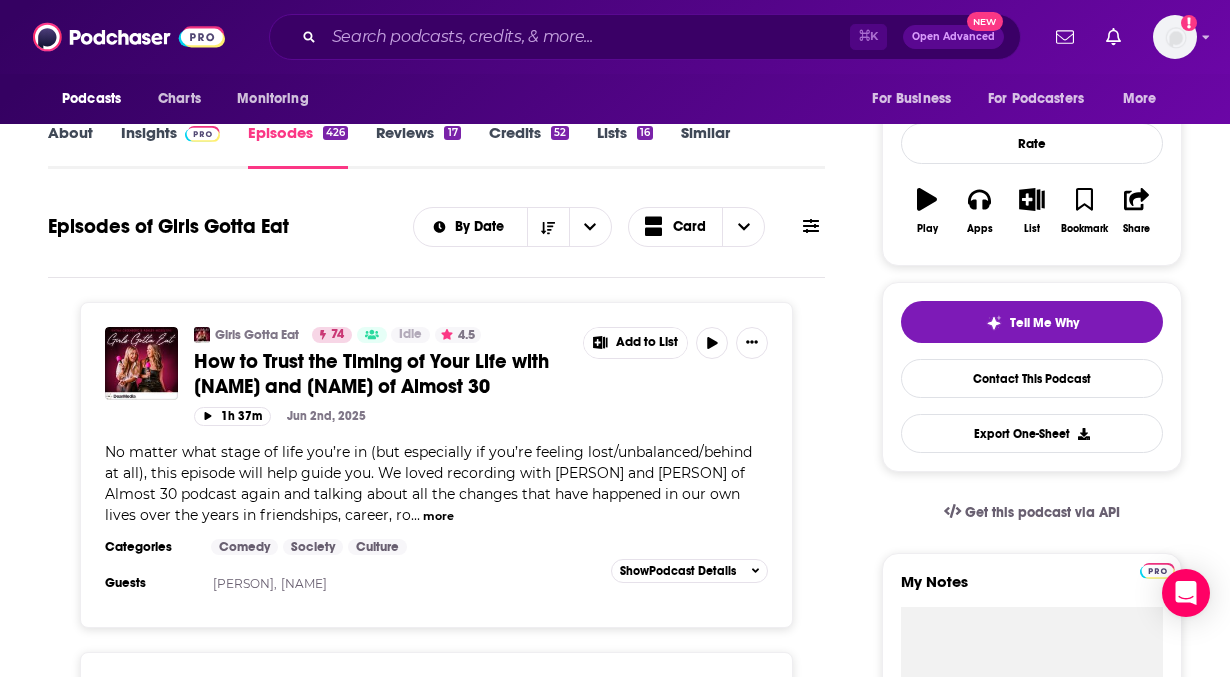 click on "Insights" at bounding box center [170, 146] 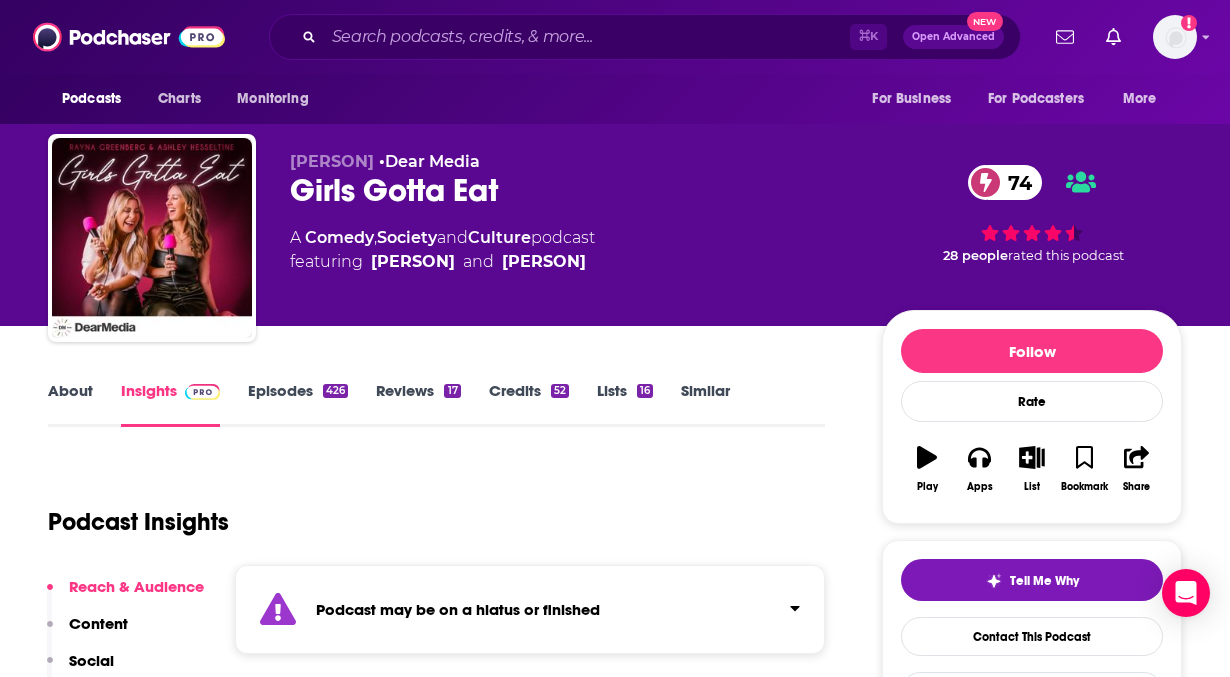 scroll, scrollTop: 413, scrollLeft: 0, axis: vertical 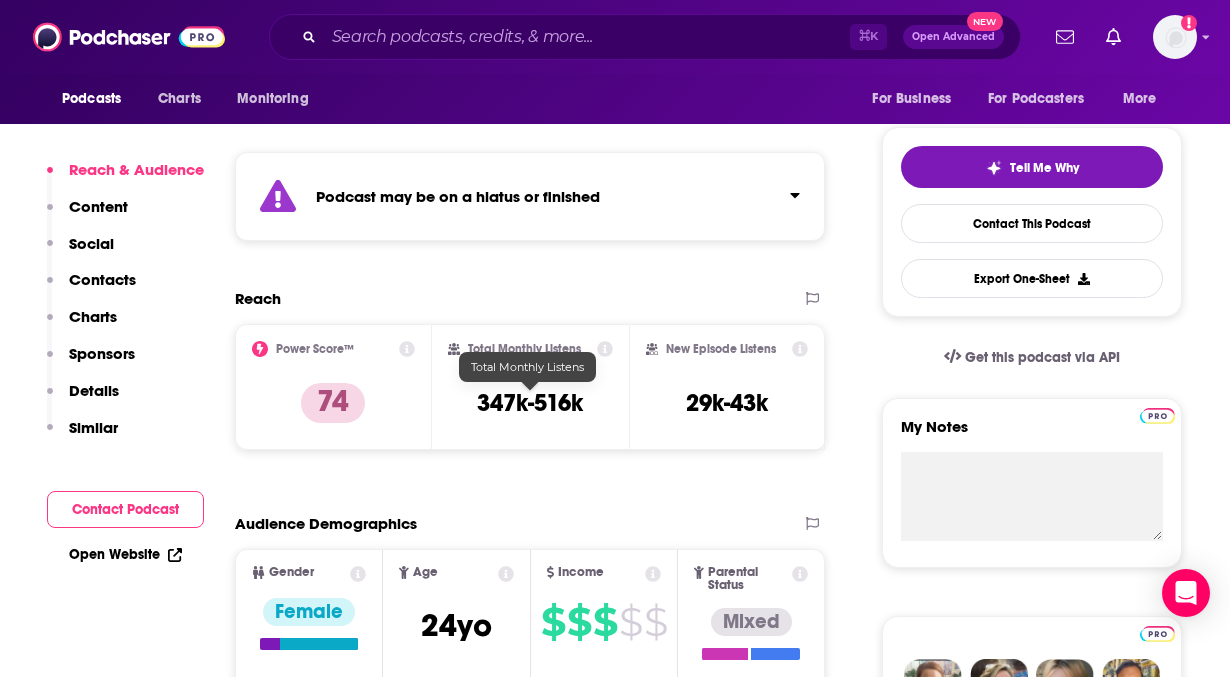 click on "347k-516k" at bounding box center (530, 403) 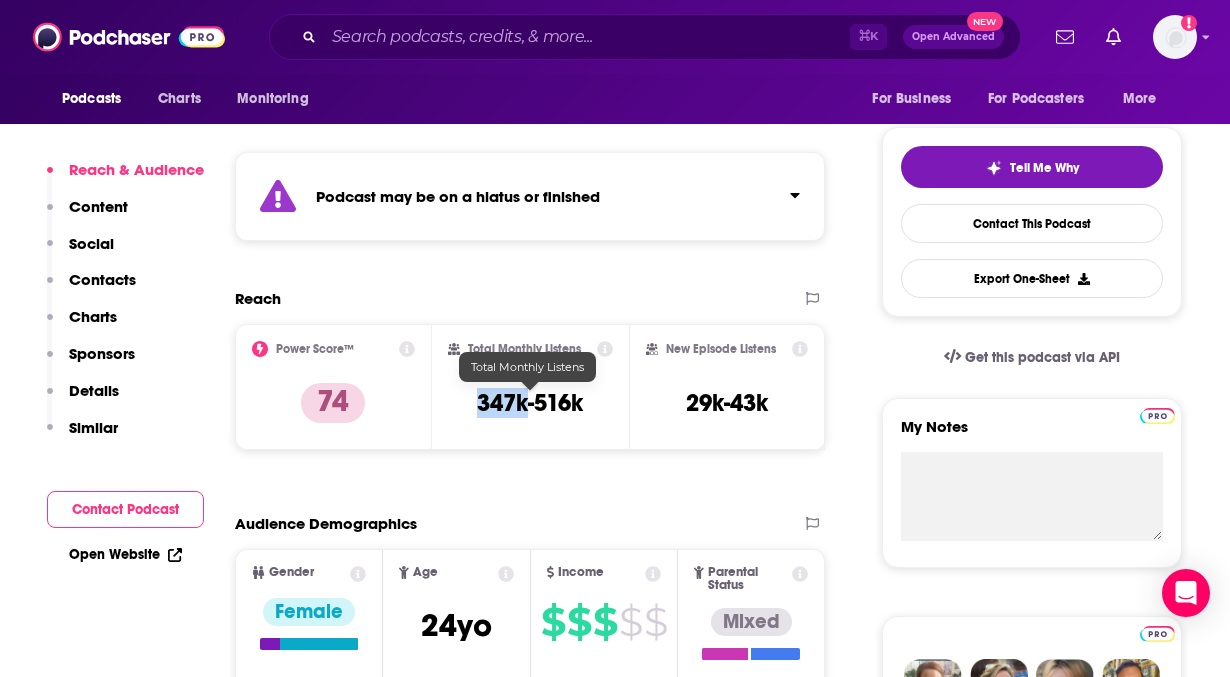 click on "347k-516k" at bounding box center (530, 403) 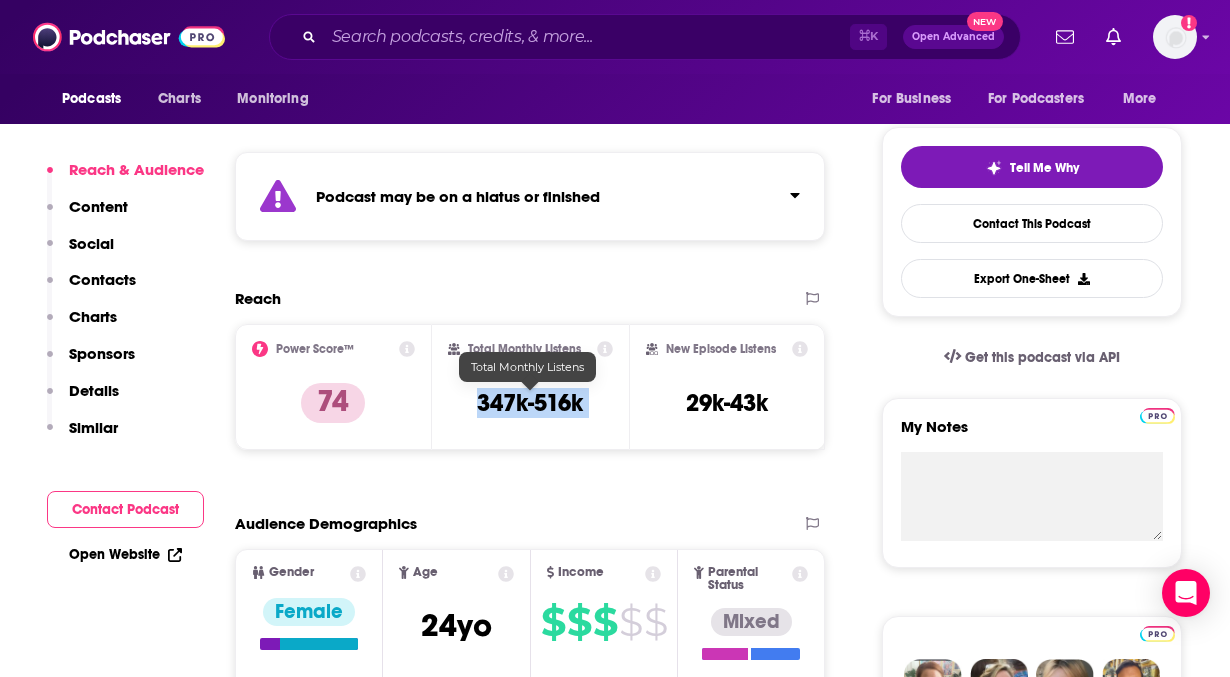 copy on "347k-516k" 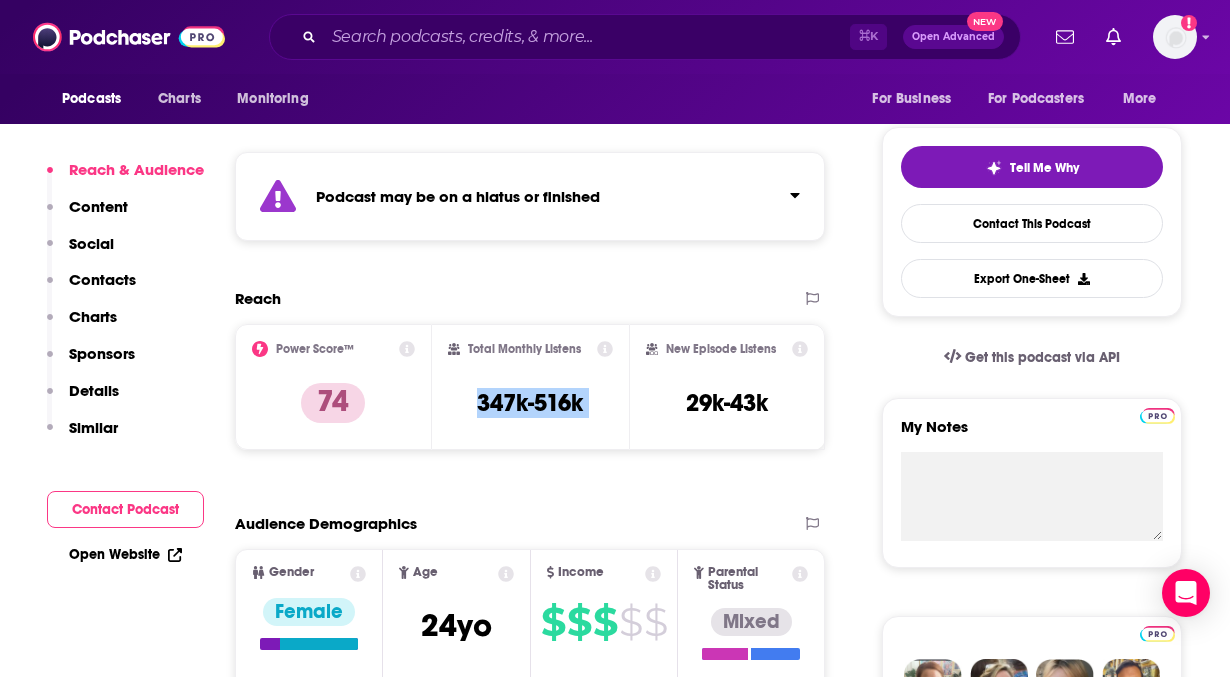 drag, startPoint x: 511, startPoint y: 414, endPoint x: 1180, endPoint y: 425, distance: 669.09045 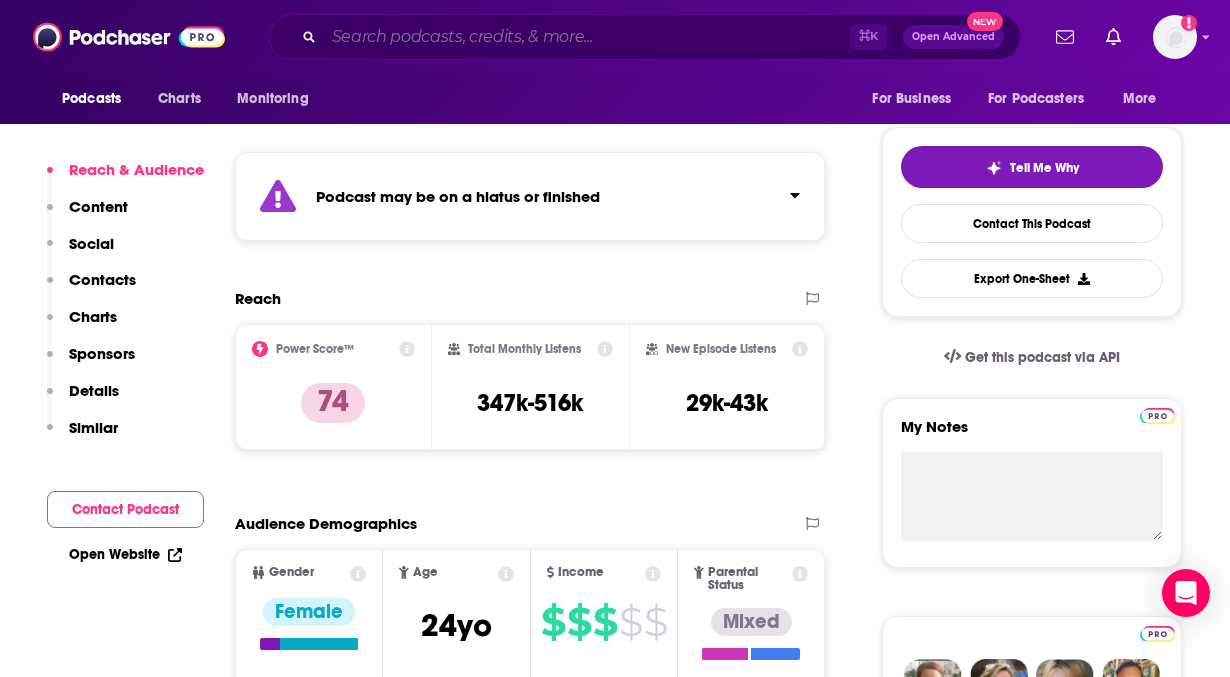 click at bounding box center [587, 37] 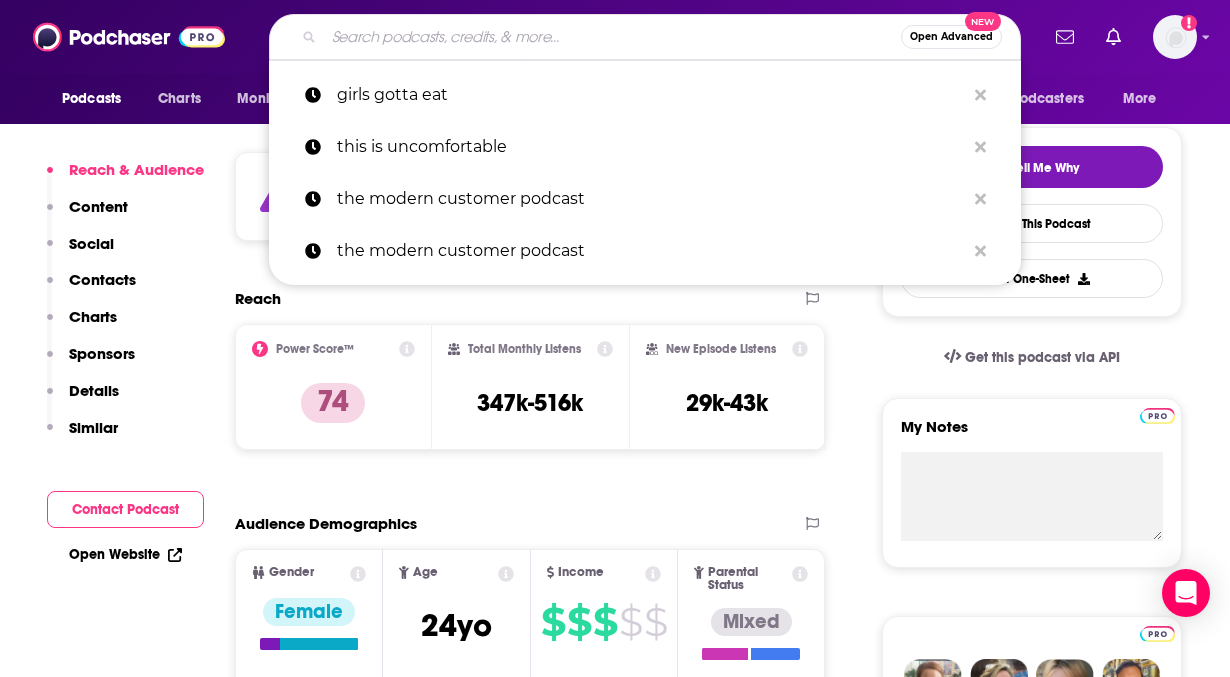 click at bounding box center (612, 37) 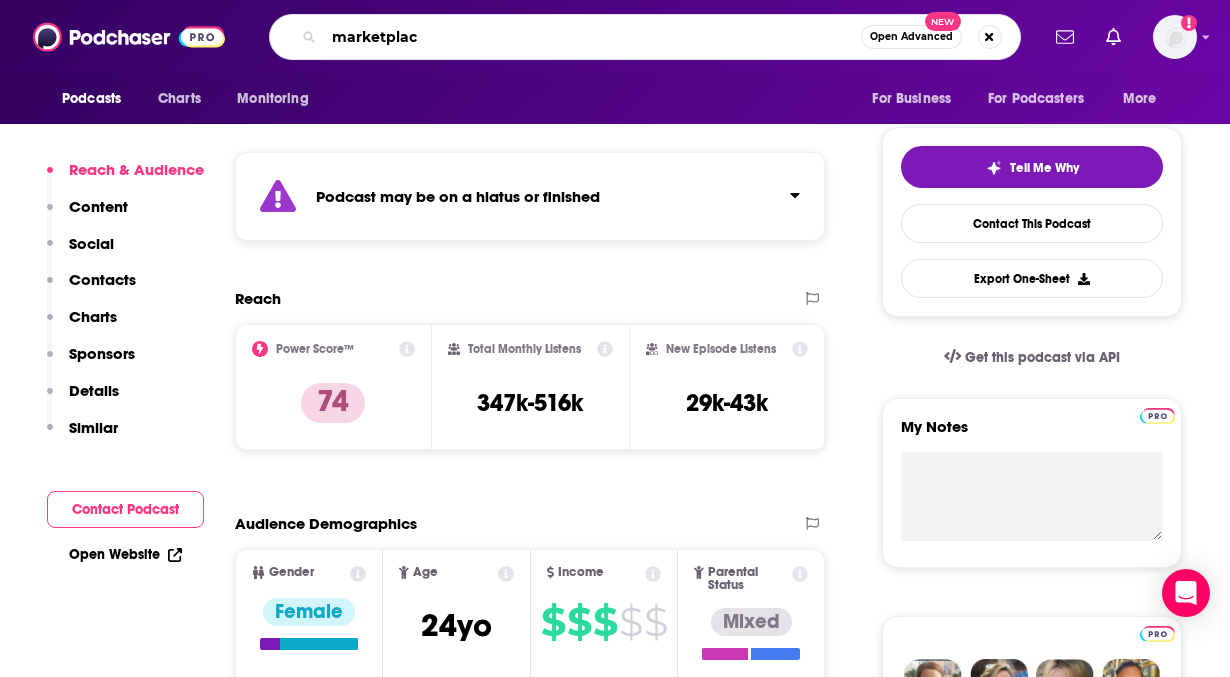 type on "marketplace" 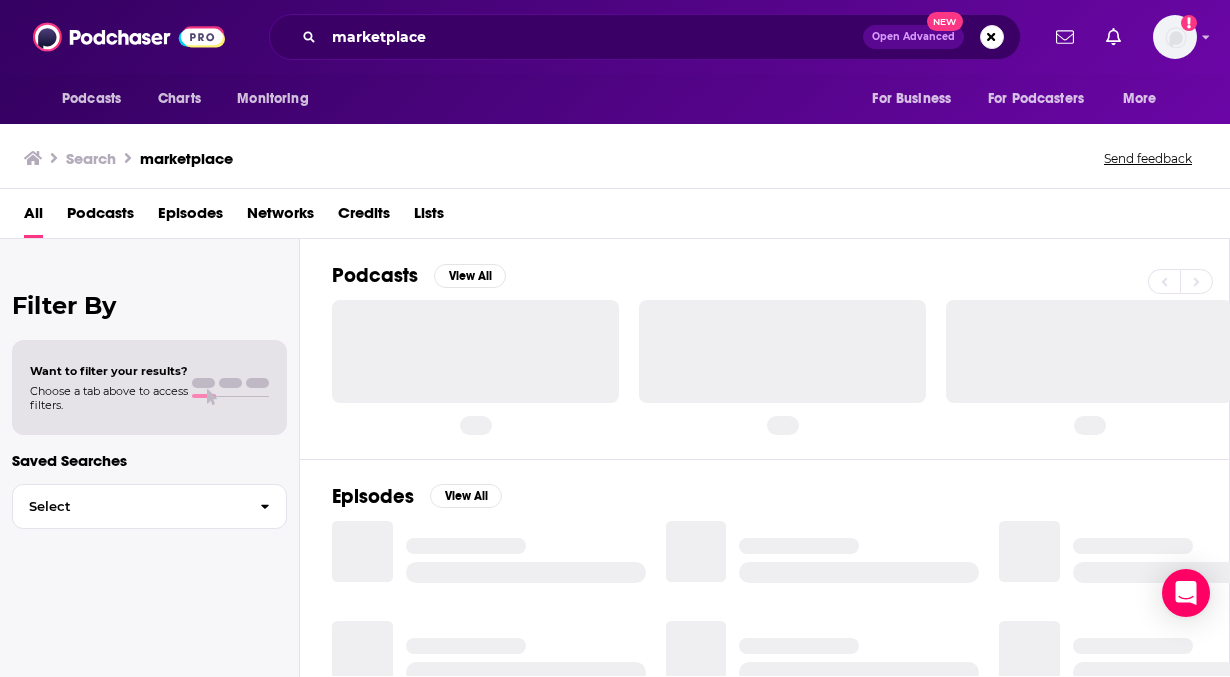 scroll, scrollTop: 0, scrollLeft: 0, axis: both 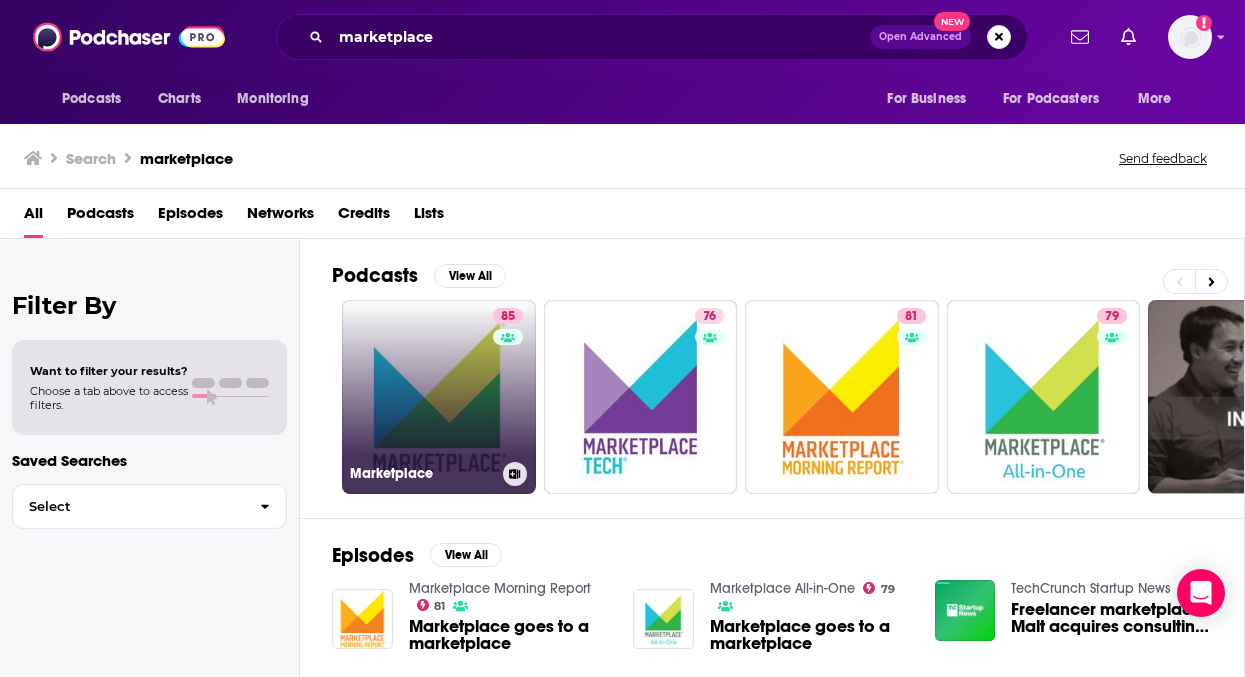 click on "[NUMBER] Marketplace" at bounding box center [439, 397] 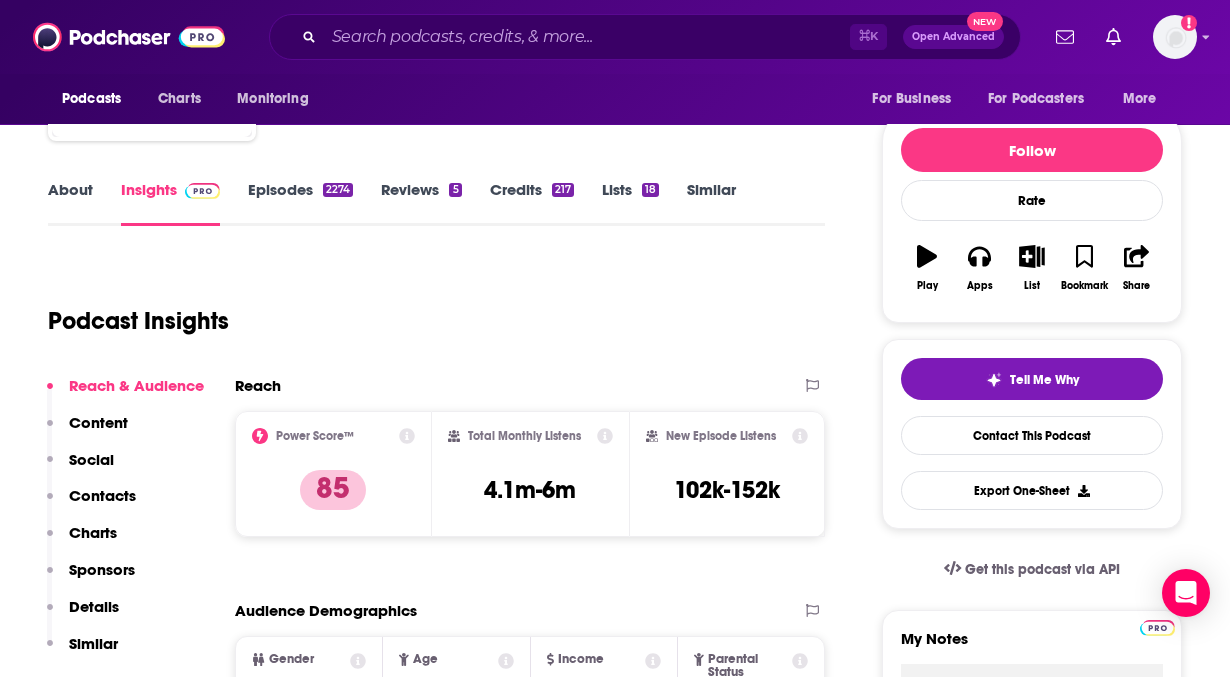 scroll, scrollTop: 323, scrollLeft: 0, axis: vertical 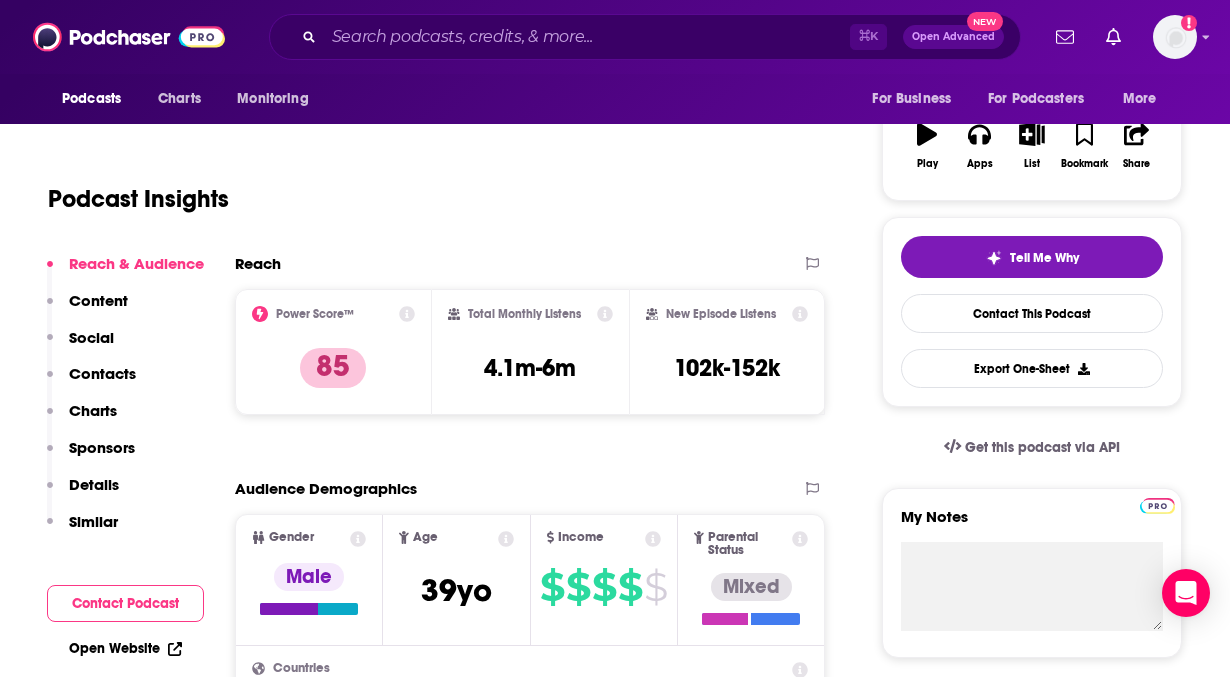 click on "Total Monthly Listens [NUMBER]" at bounding box center (530, 352) 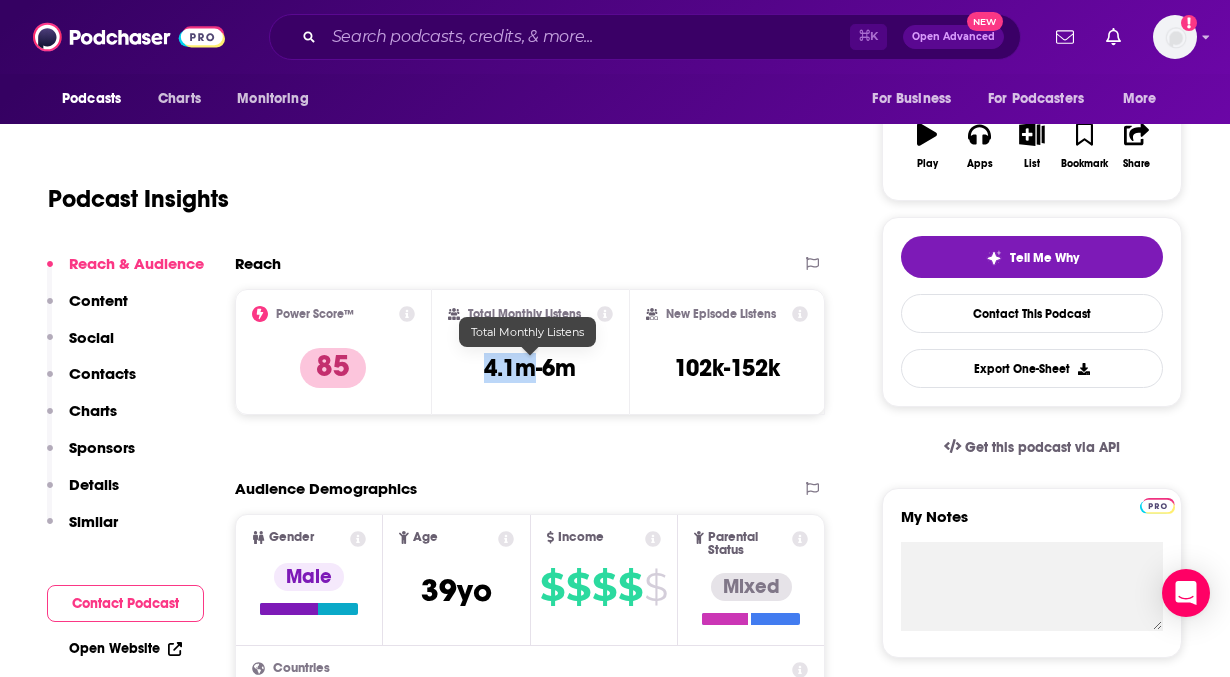 click on "4.1m-6m" at bounding box center (530, 368) 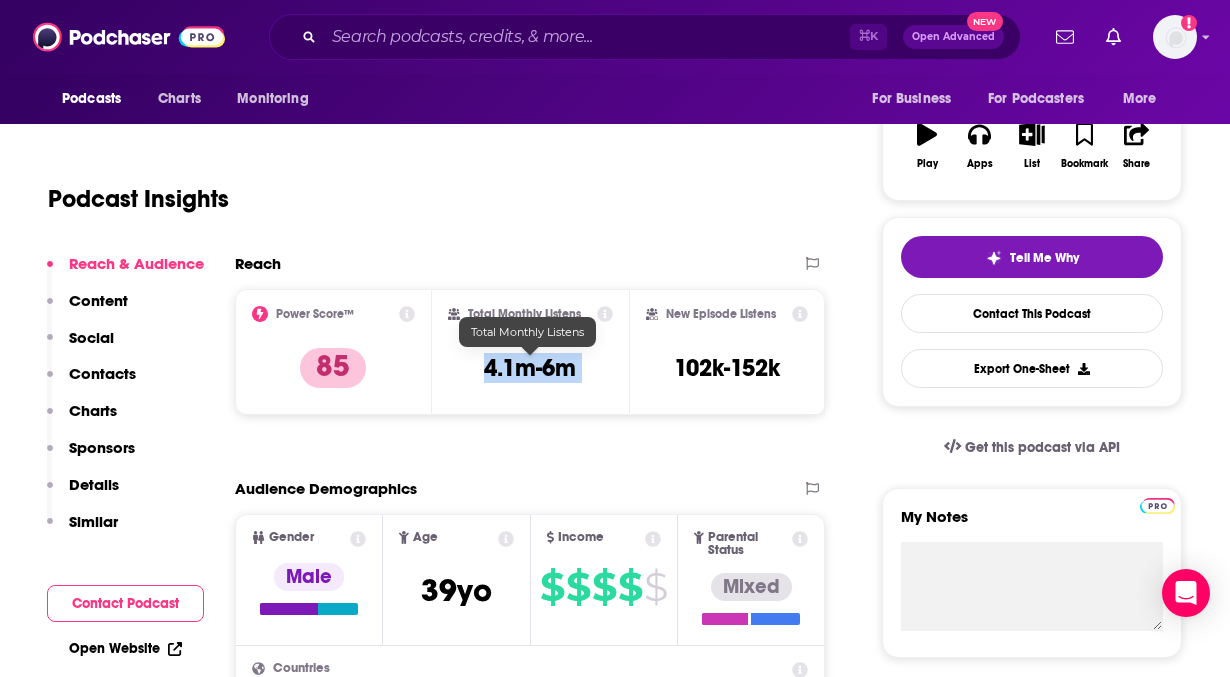 click on "4.1m-6m" at bounding box center (530, 368) 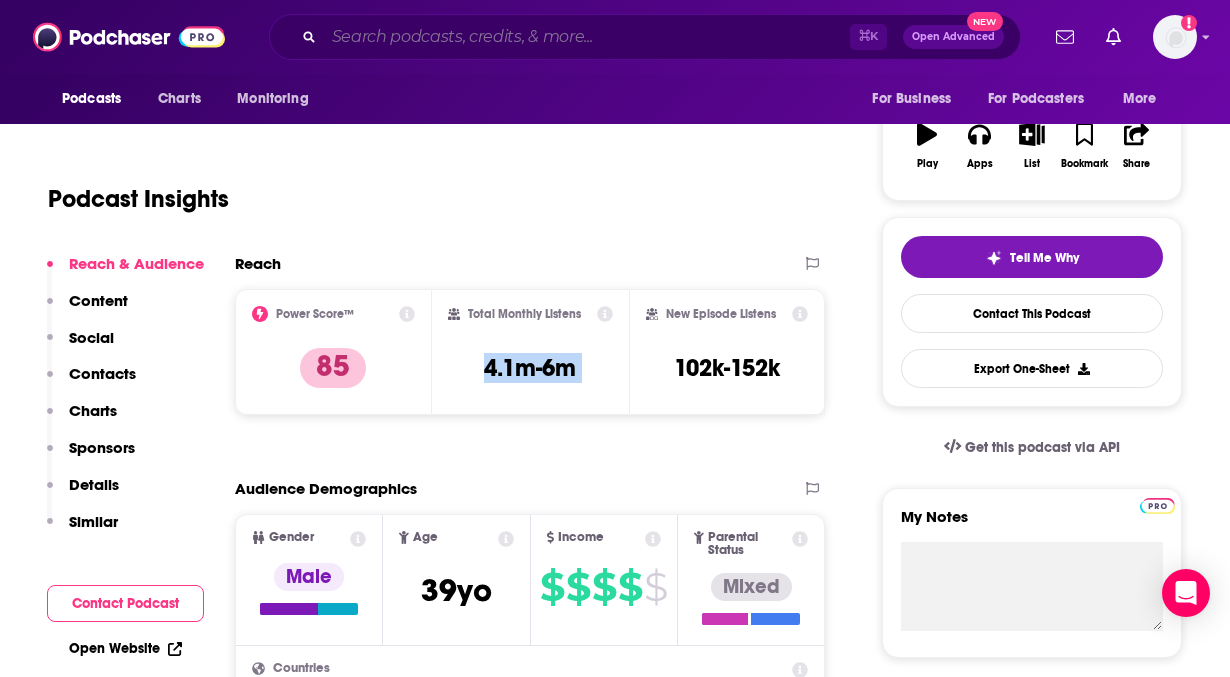 click at bounding box center [587, 37] 